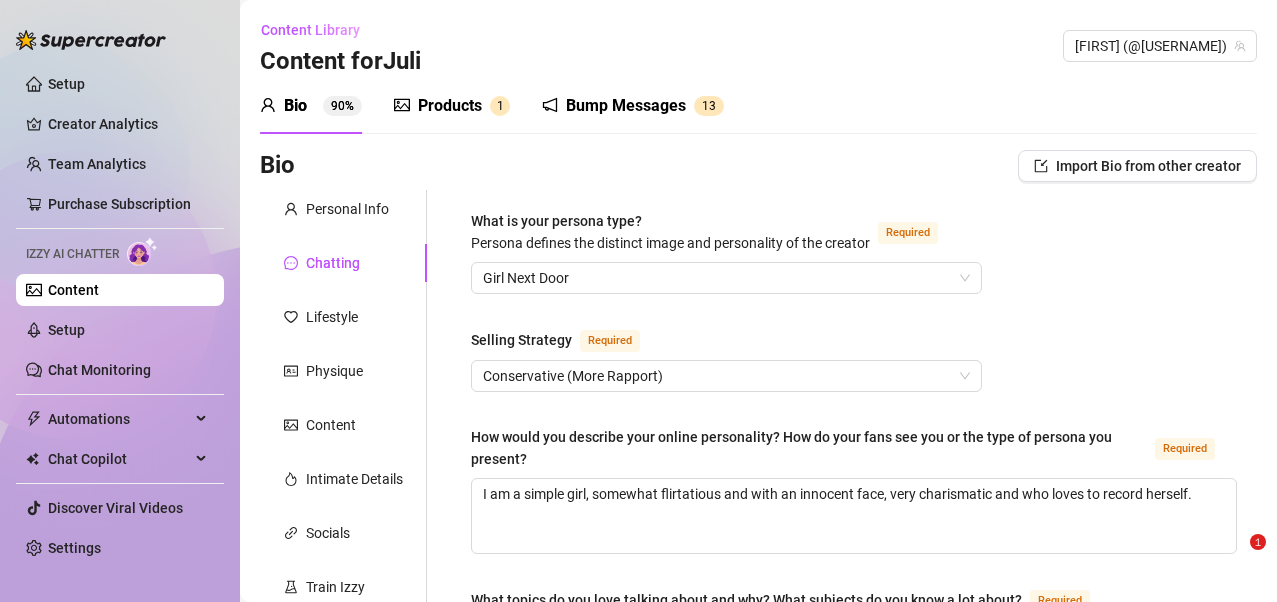 scroll, scrollTop: 0, scrollLeft: 0, axis: both 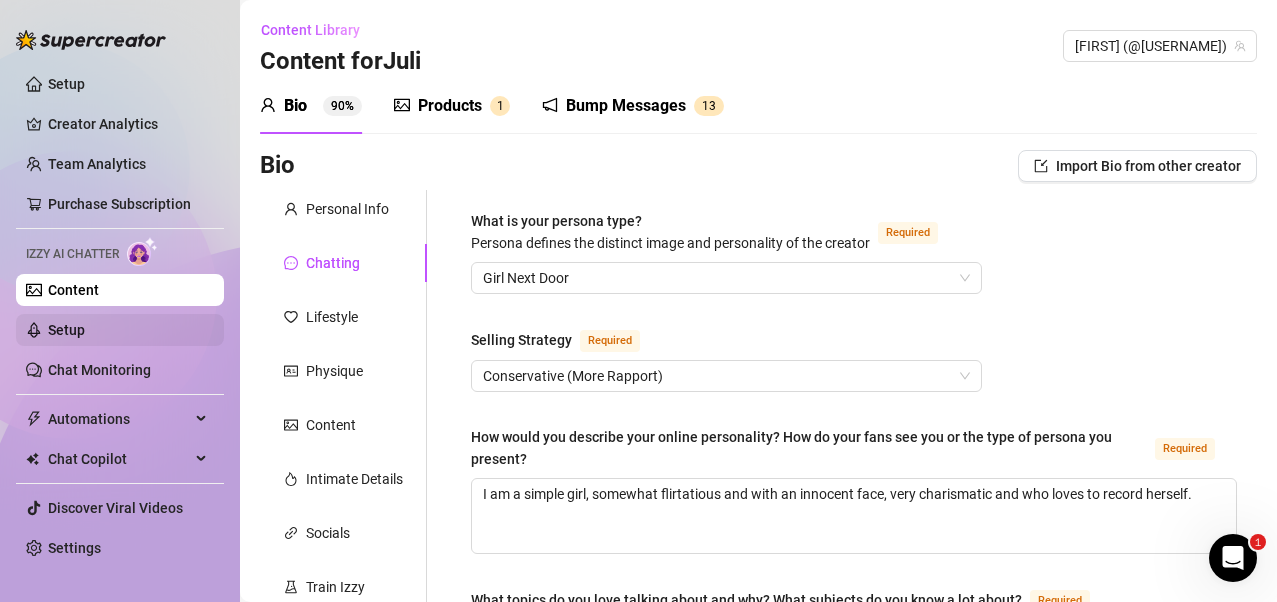 click on "Setup" at bounding box center [66, 330] 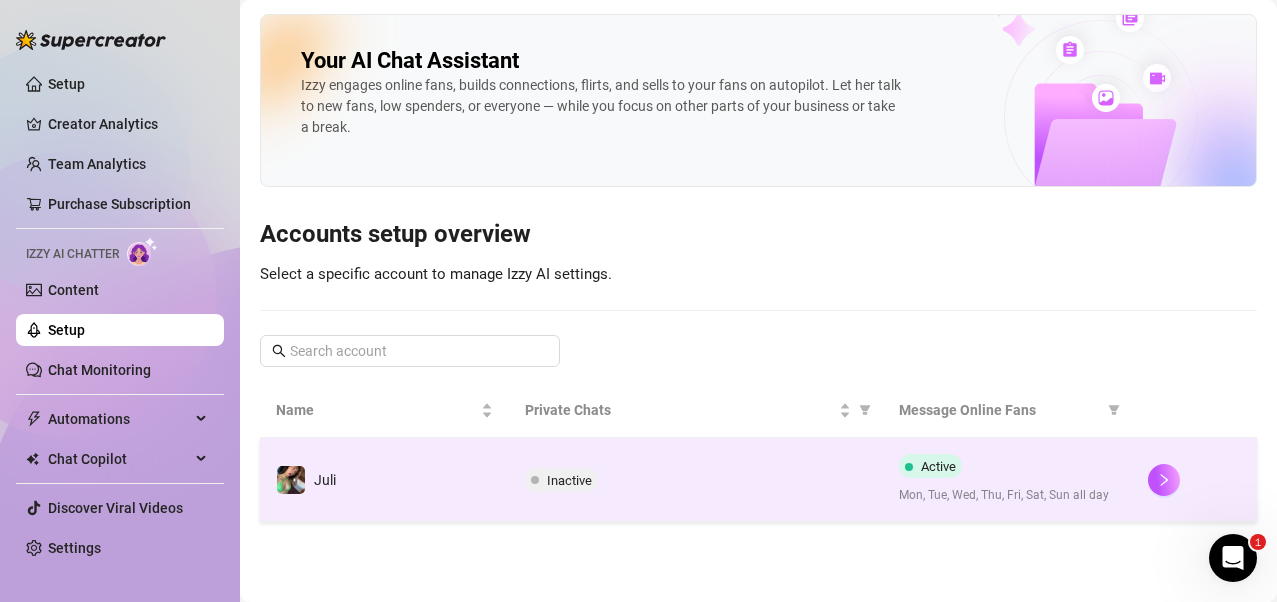 click on "Inactive" at bounding box center [569, 480] 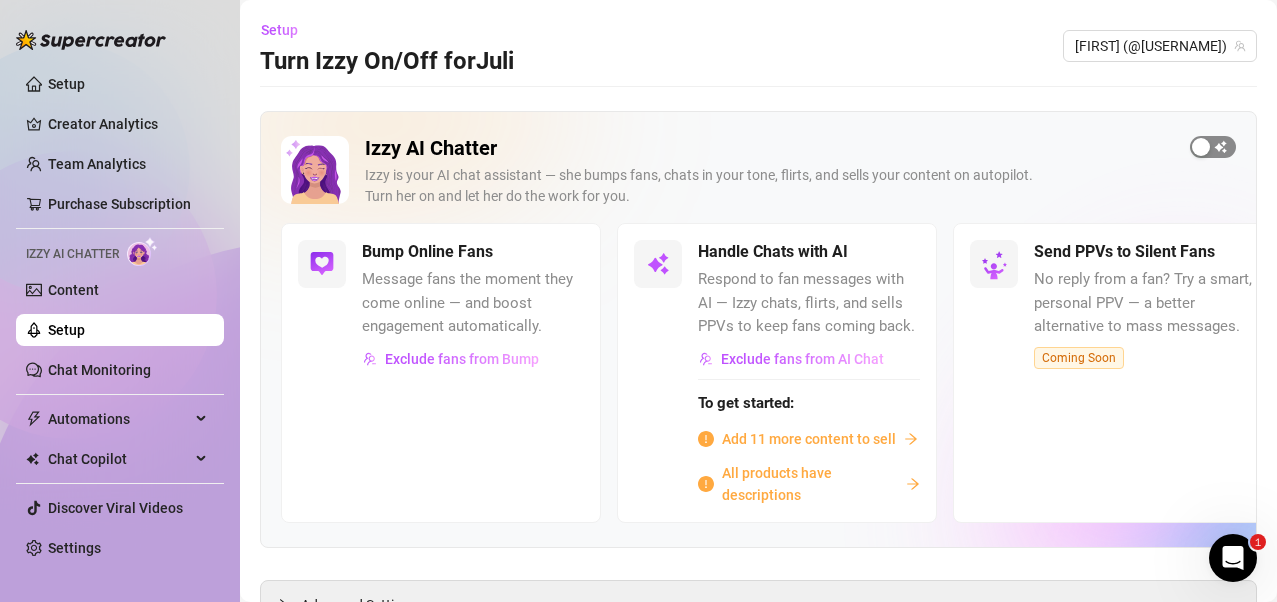 click at bounding box center (1213, 147) 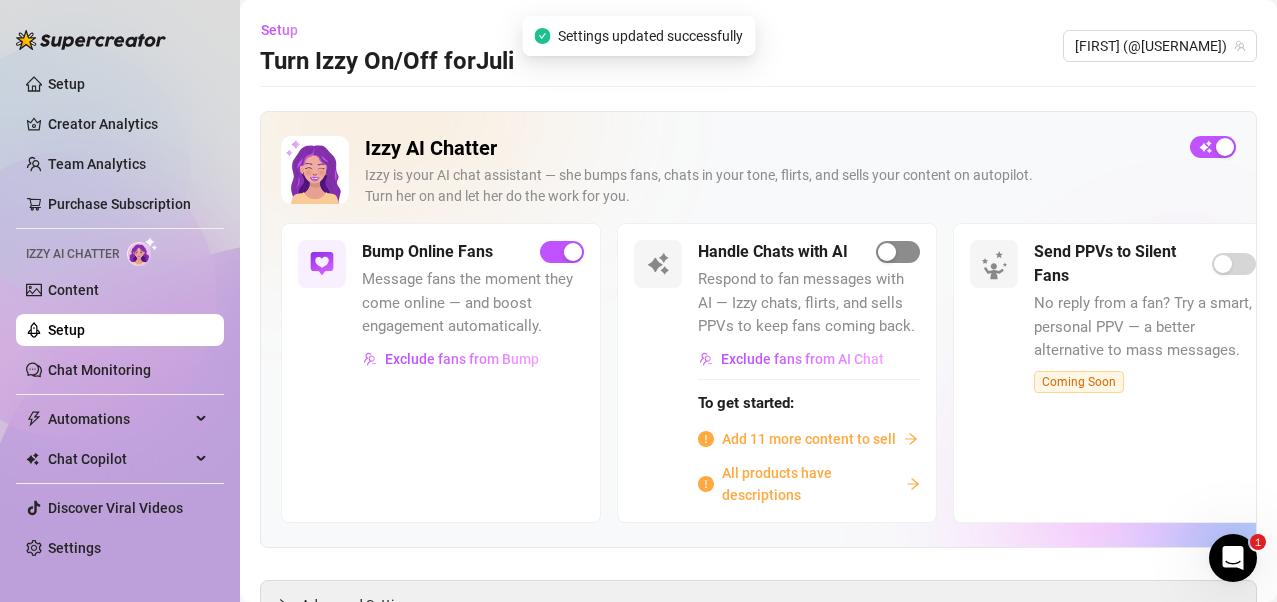 click at bounding box center [898, 252] 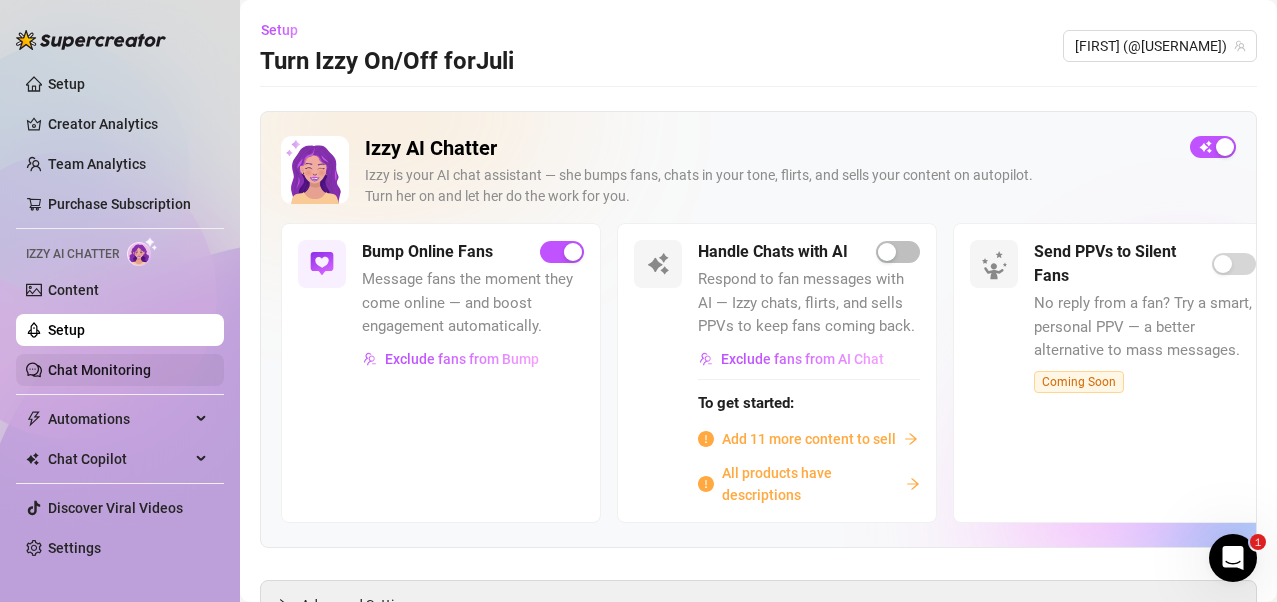 click on "Chat Monitoring" at bounding box center (99, 370) 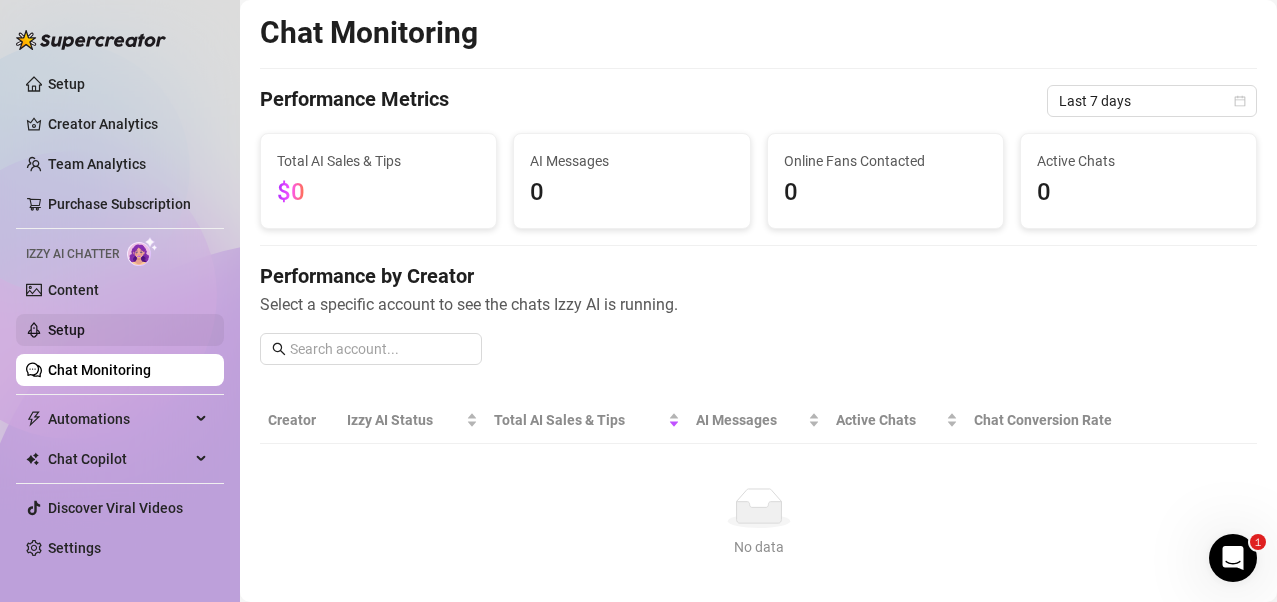 click on "Setup" at bounding box center [66, 330] 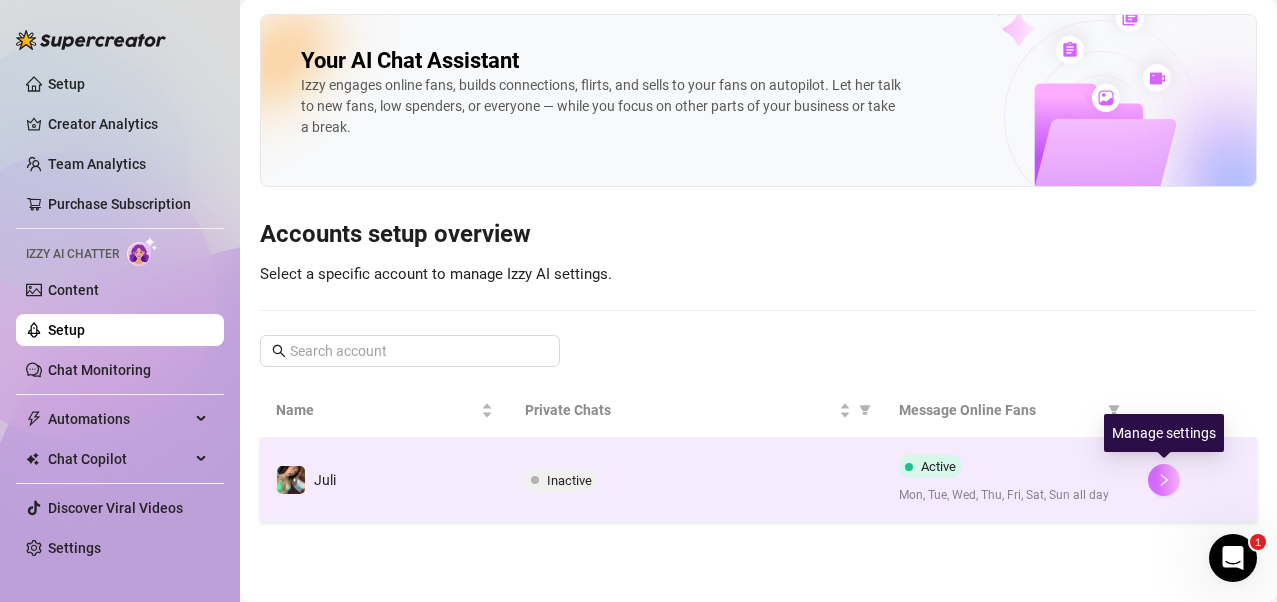 click 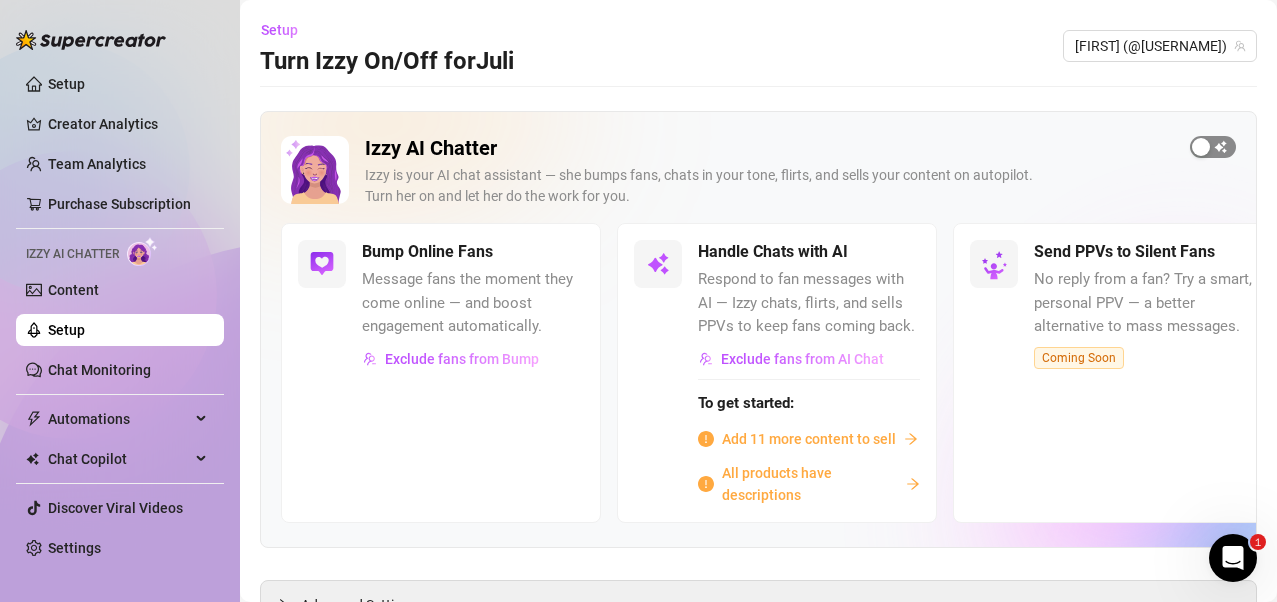 click at bounding box center [1201, 147] 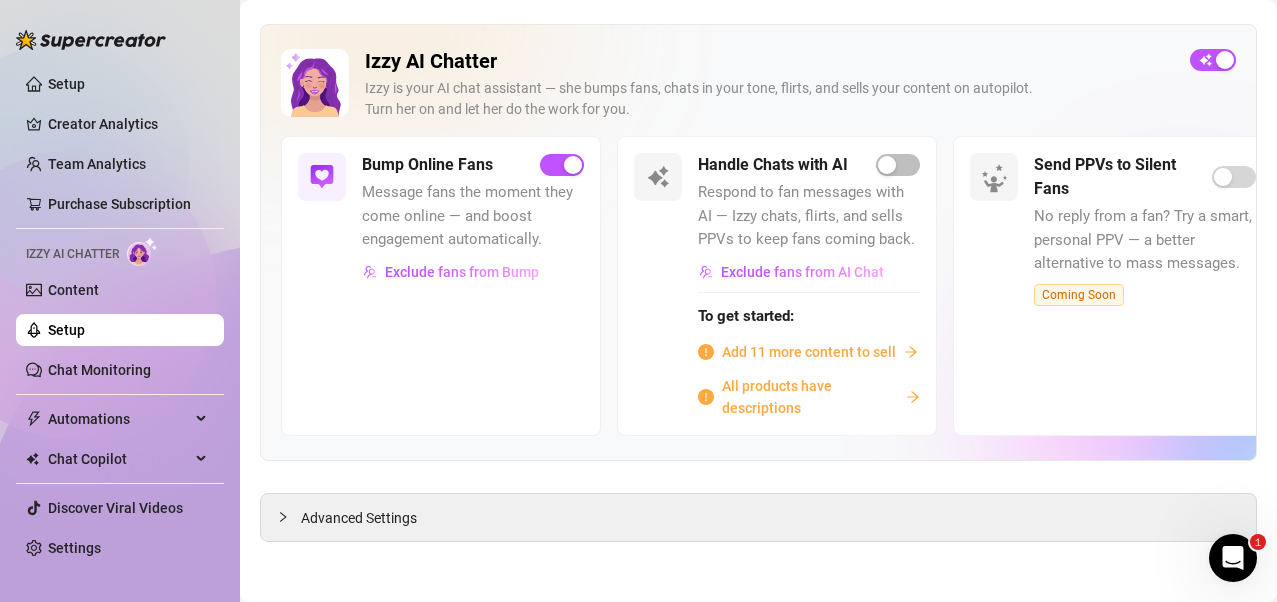 scroll, scrollTop: 88, scrollLeft: 0, axis: vertical 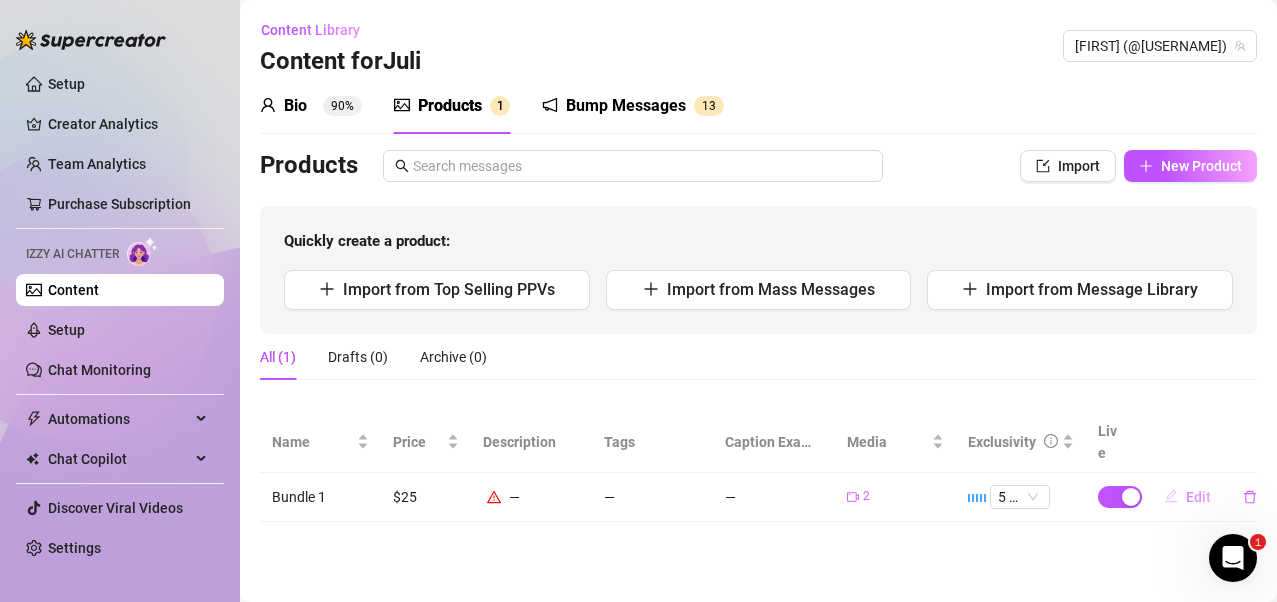 click on "Edit" at bounding box center (1198, 497) 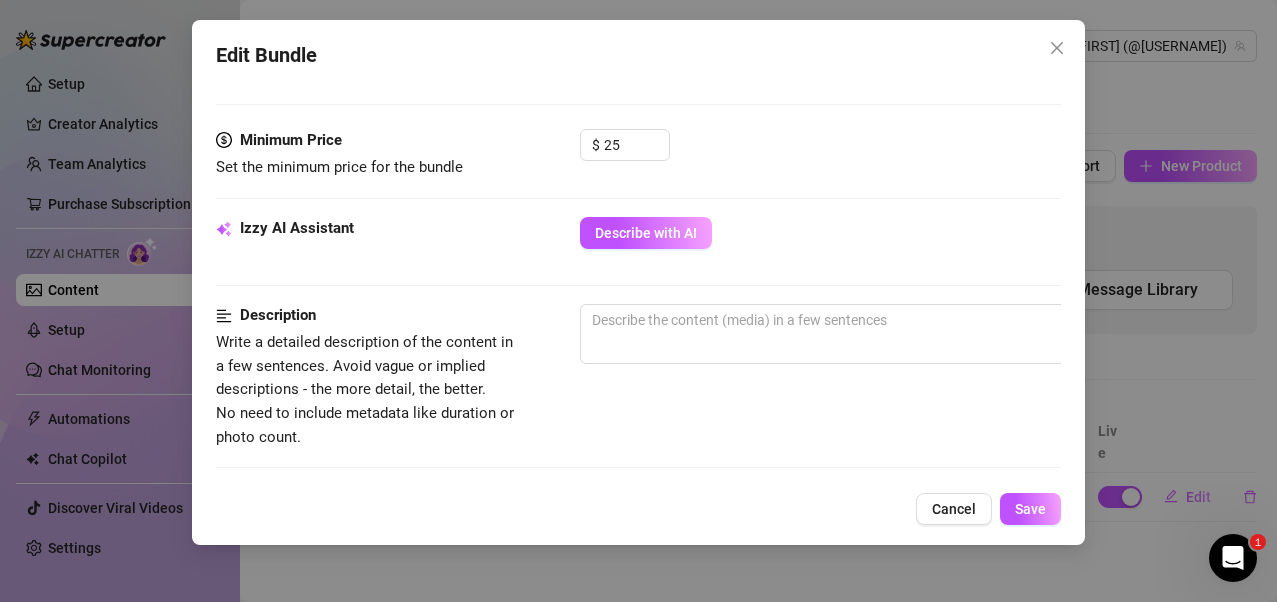 scroll, scrollTop: 600, scrollLeft: 0, axis: vertical 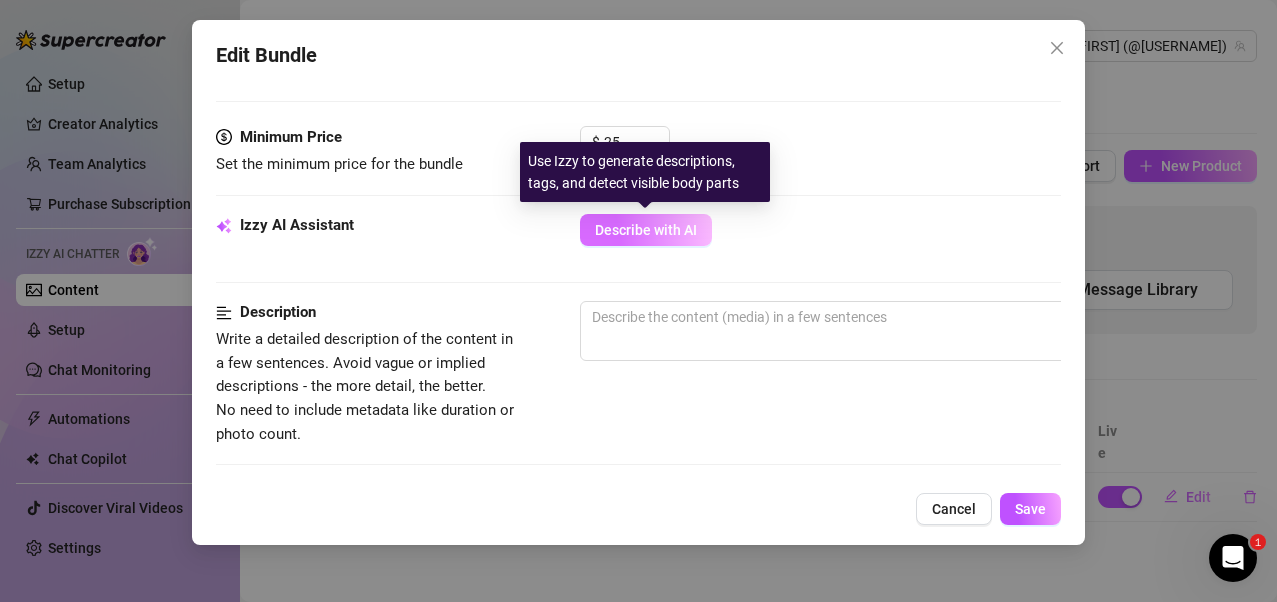 click on "Describe with AI" at bounding box center [646, 230] 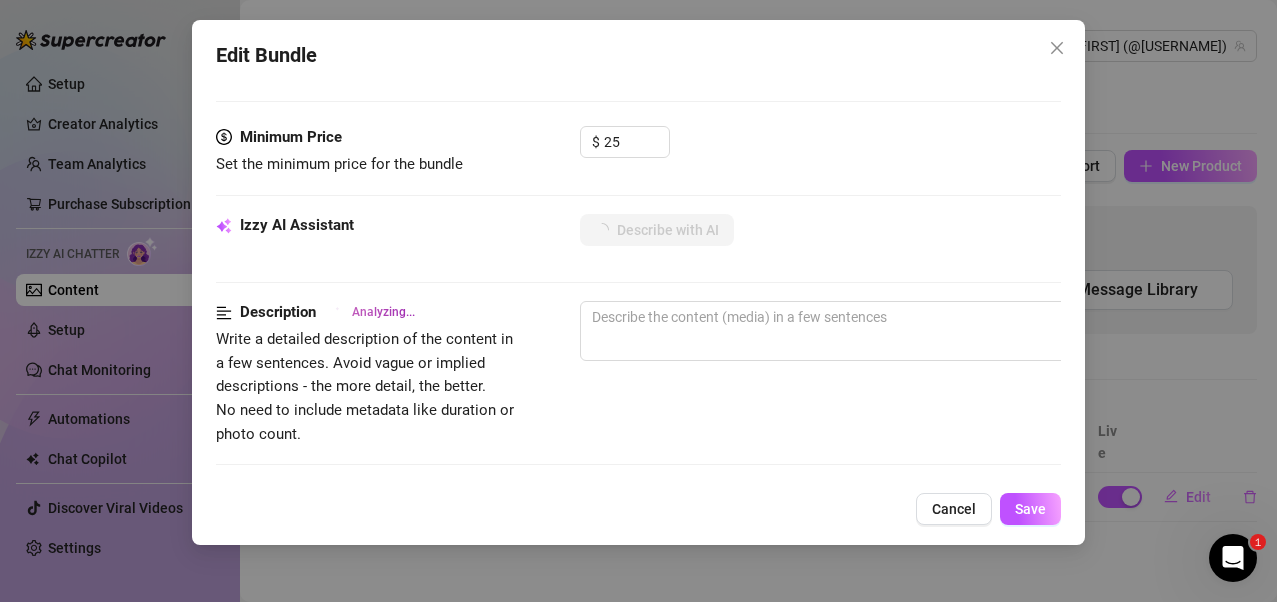 type on "[FIRST]" 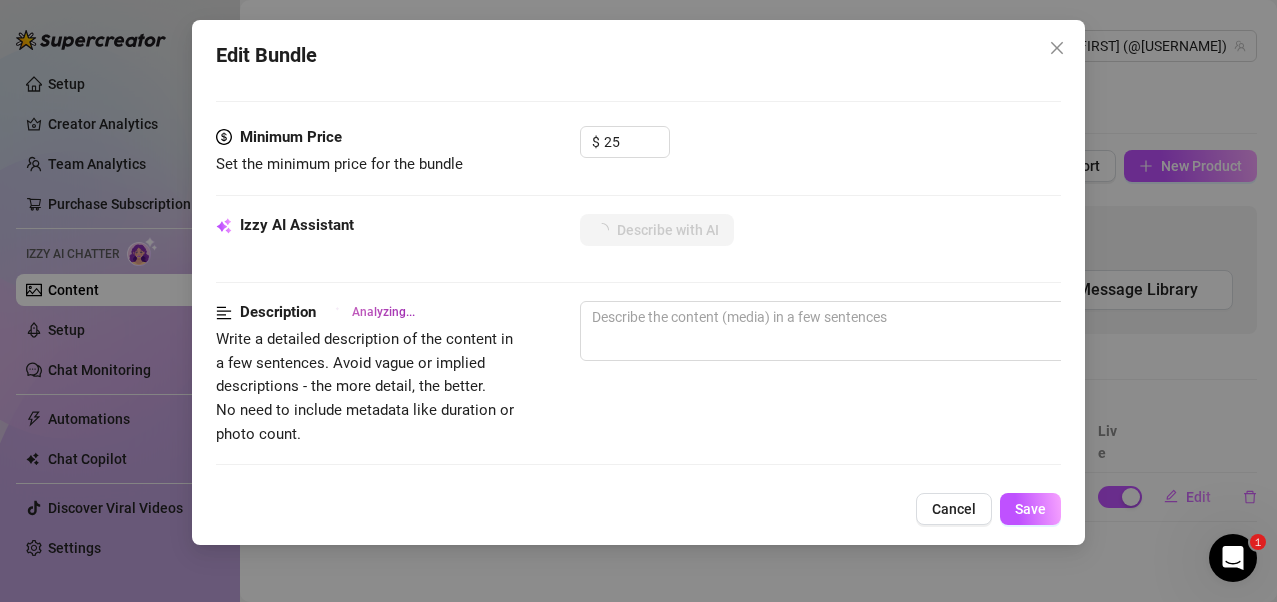 type on "[FIRST]" 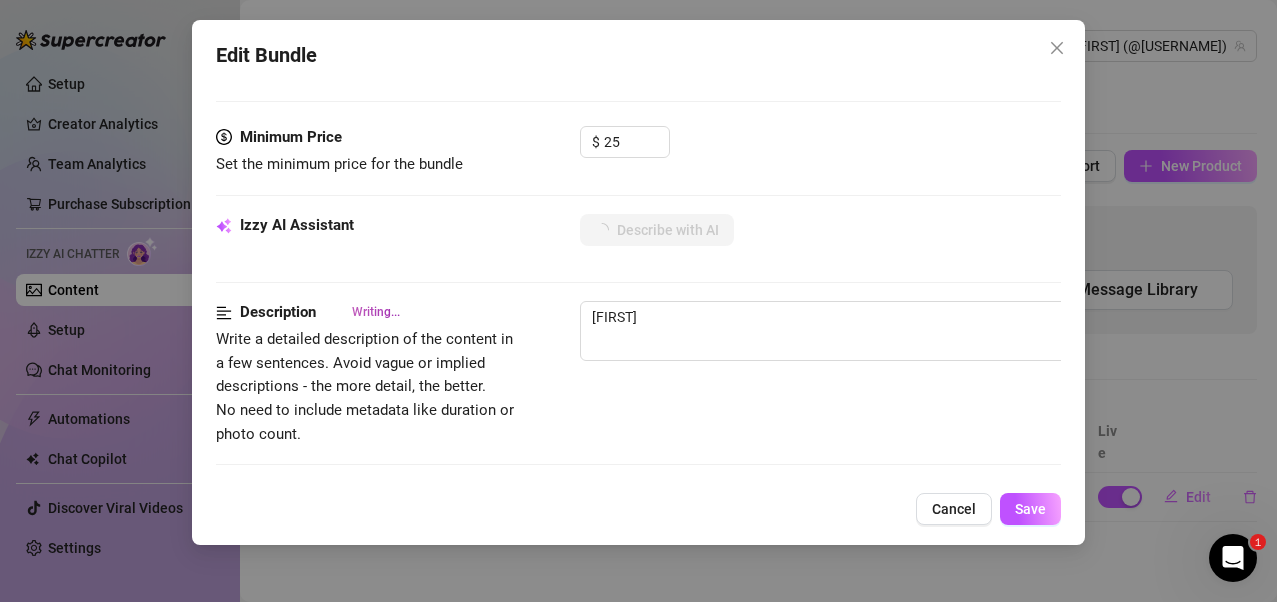 type on "[FIRST]" 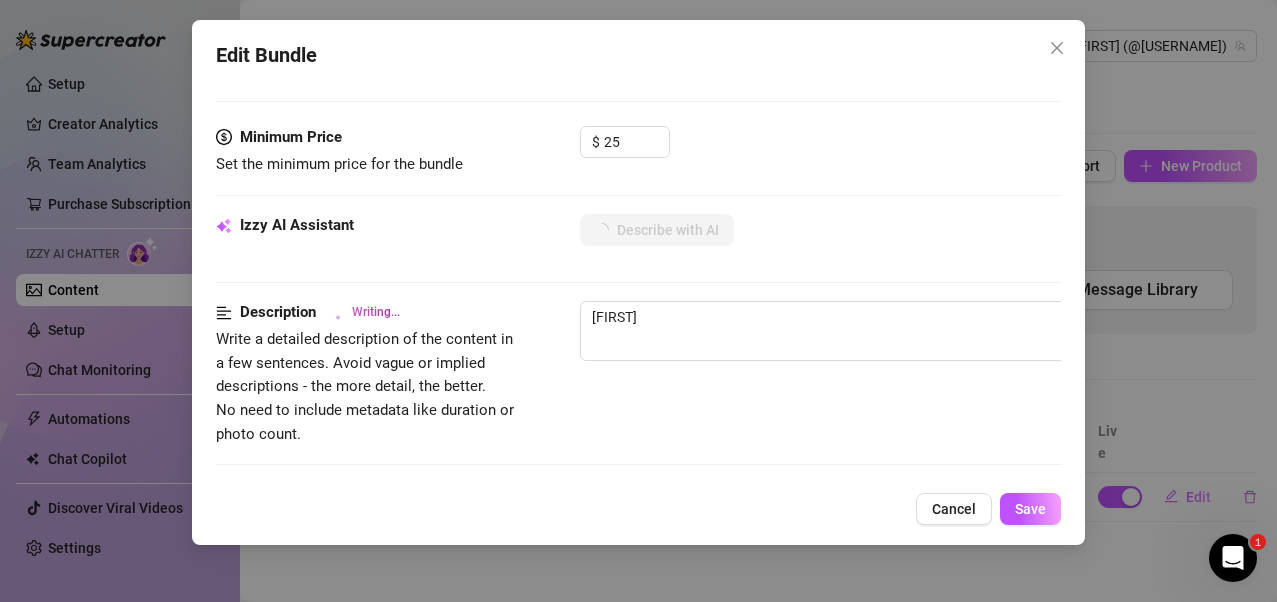 type on "[FIRST] teases in" 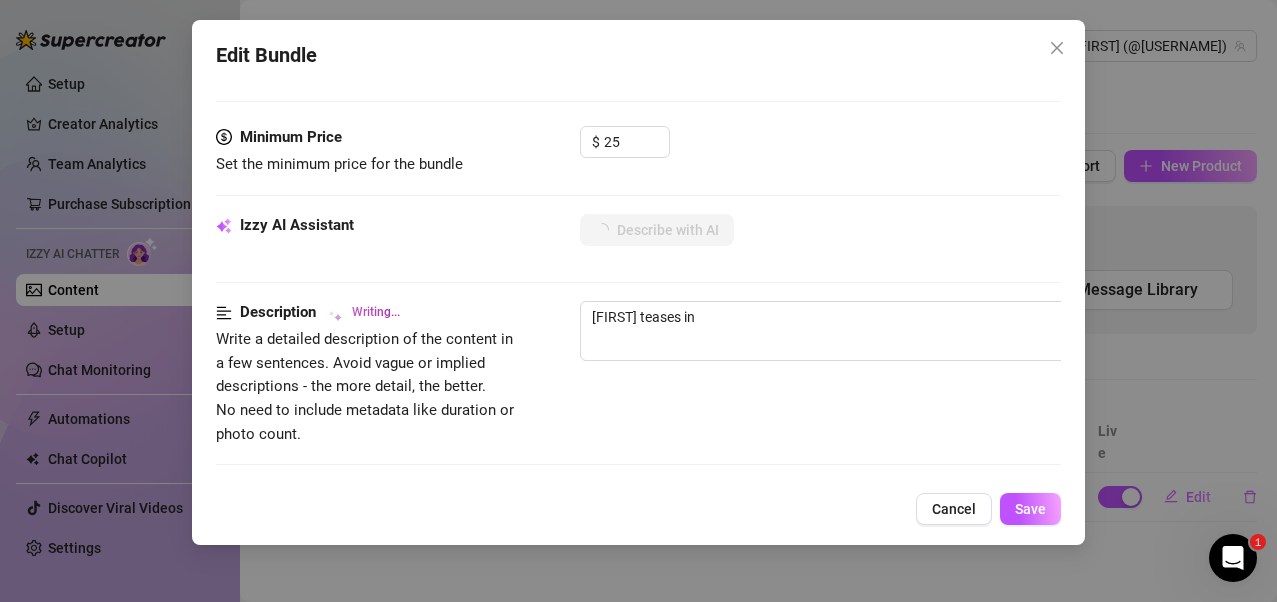 type on "[FIRST] teases in a" 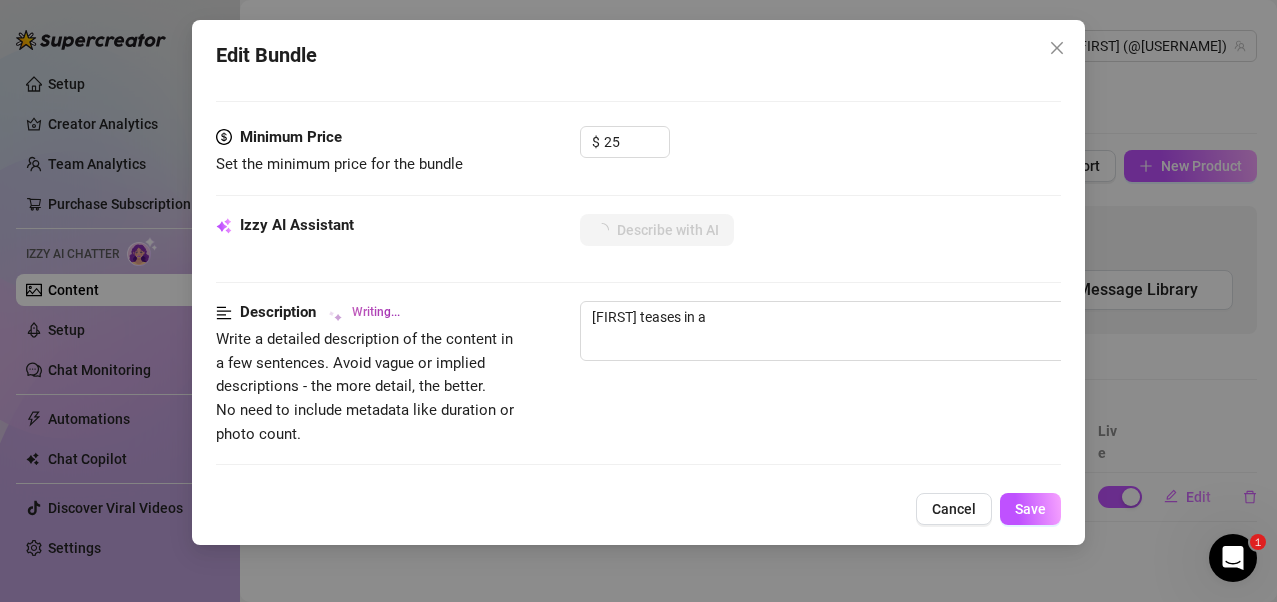 type on "[FIRST] teases in a tight" 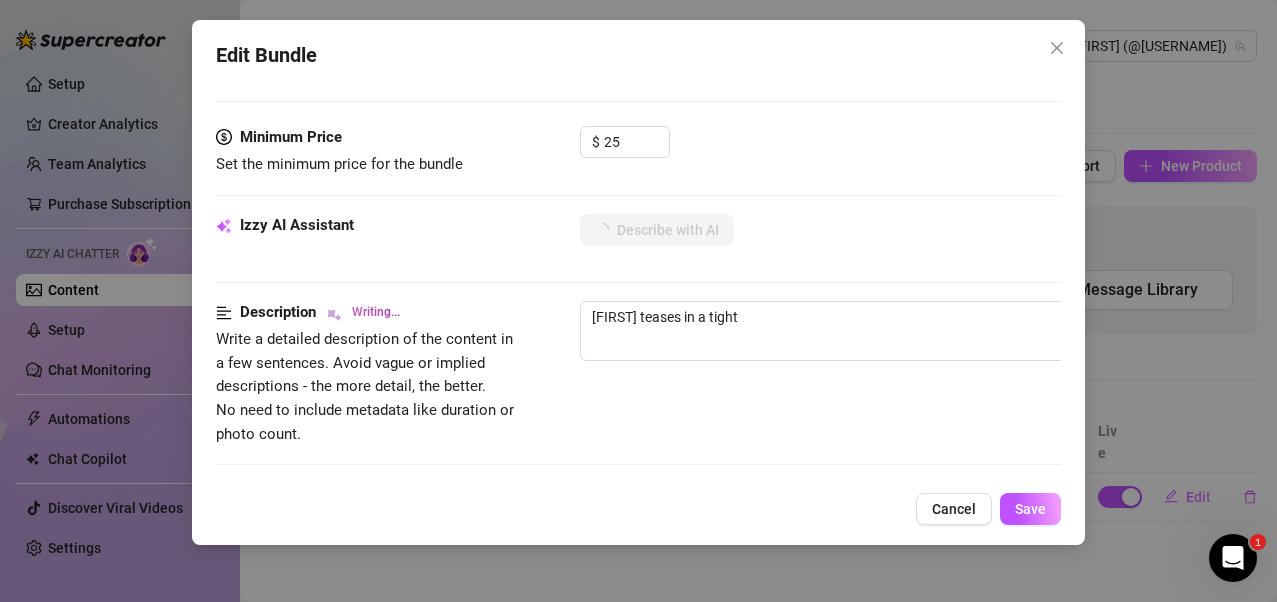 type on "[FIRST] teases in a tight blue" 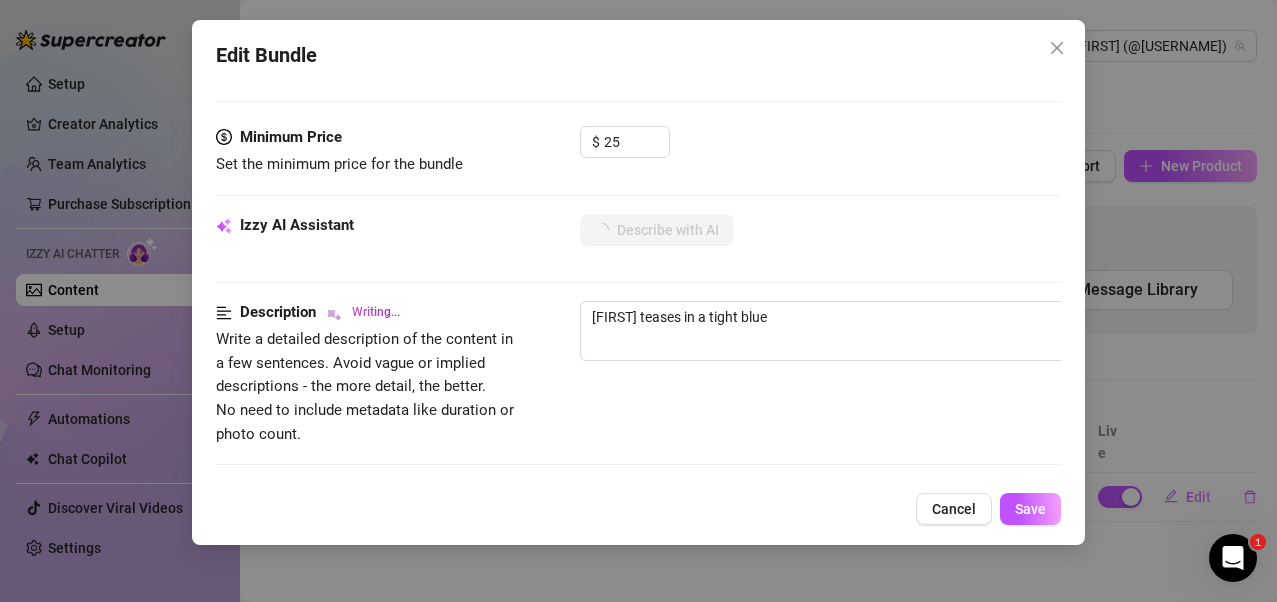 type on "[FIRST] teases in a tight blue crop" 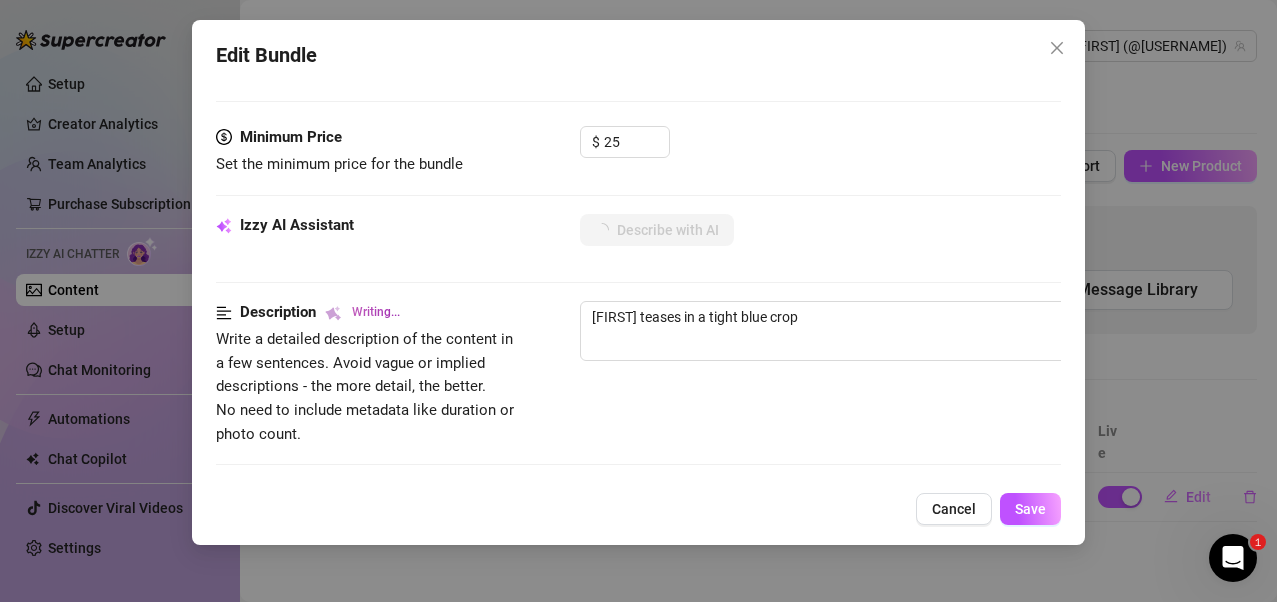 type on "[FIRST] teases in a tight blue crop top" 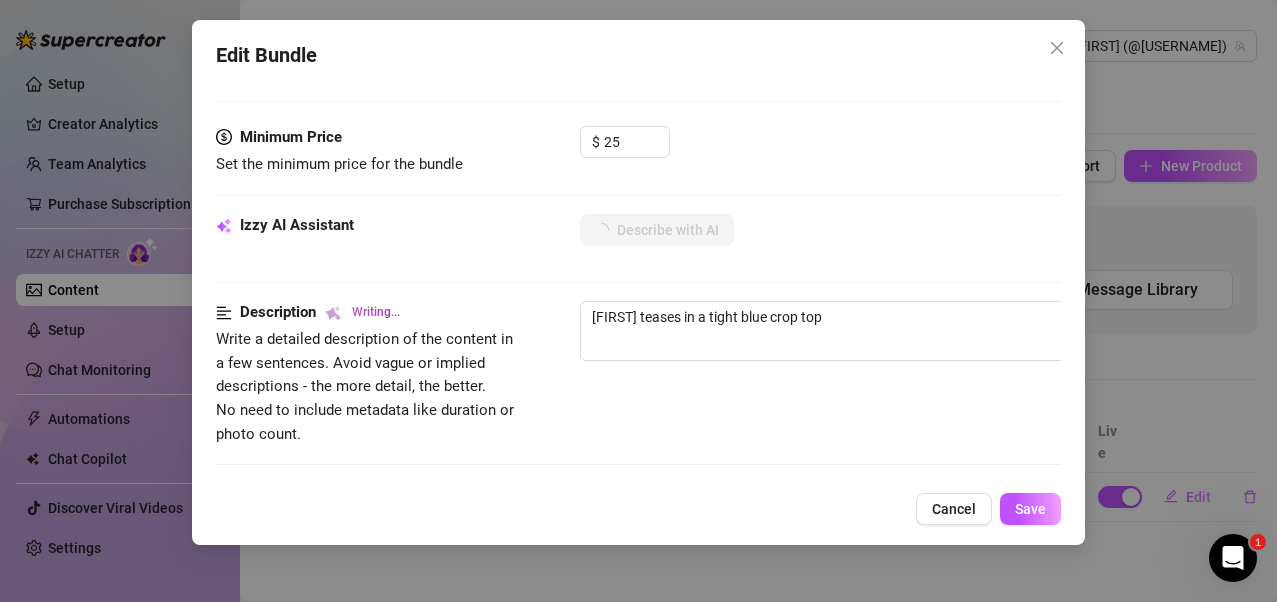 type on "[FIRST] teases in a tight blue crop top and" 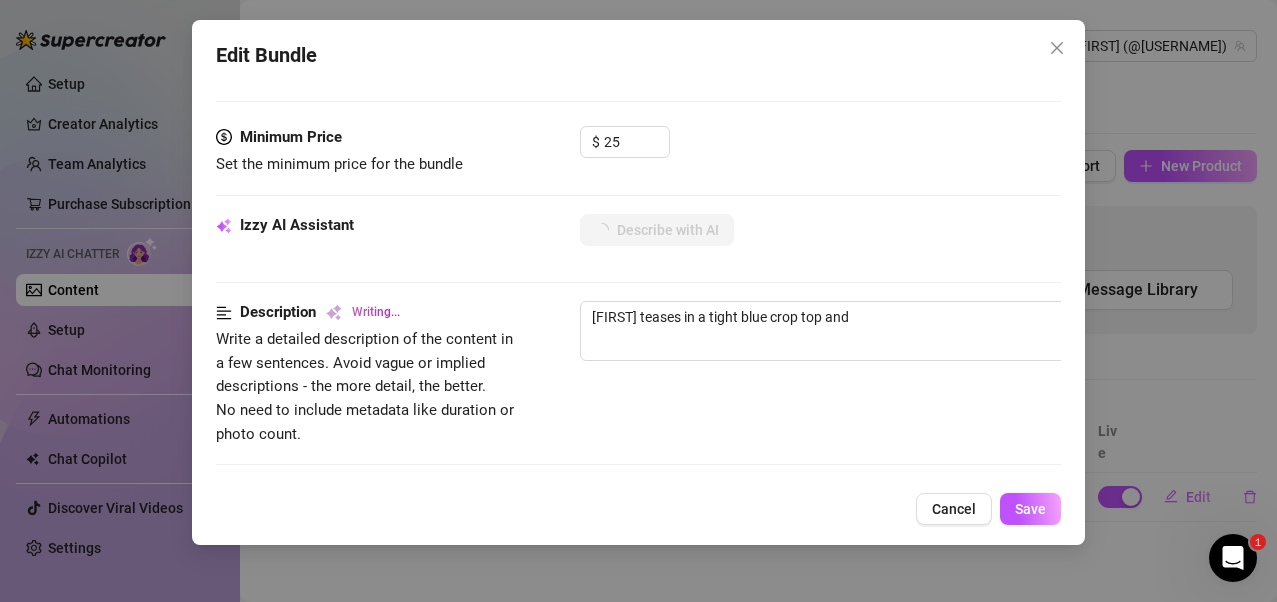 type on "[FIRST] teases in a tight blue crop top and black" 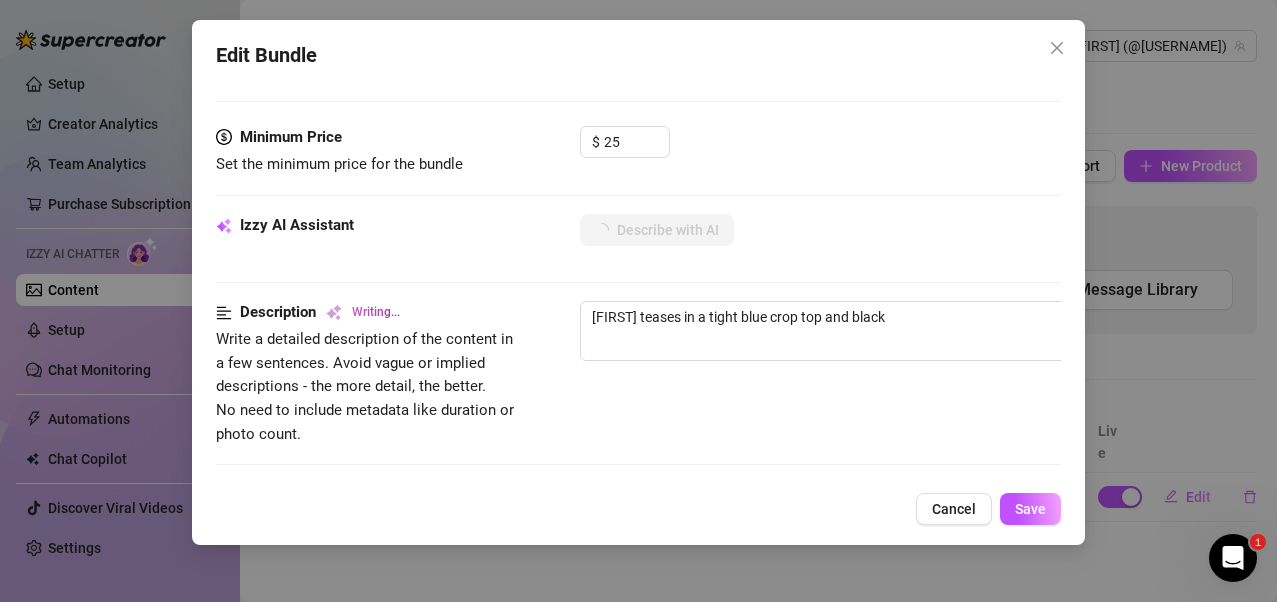 type on "[FIRST] teases in a tight blue crop top and black thong," 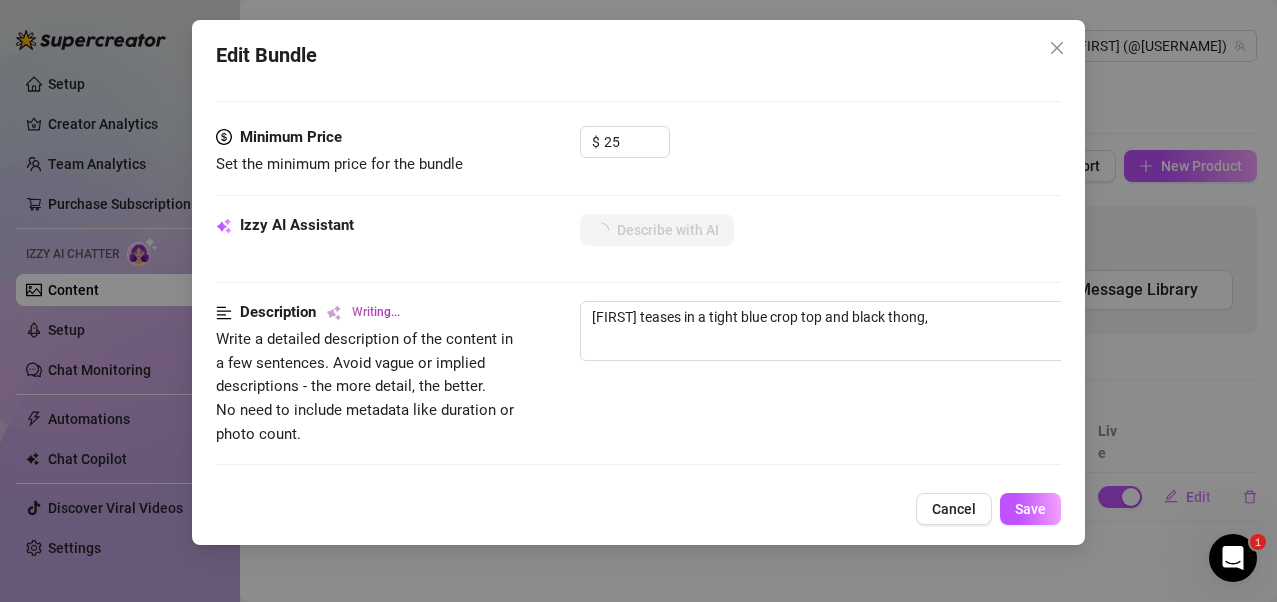 type on "[FIRST] teases in a tight blue crop top and black thong, flaunting" 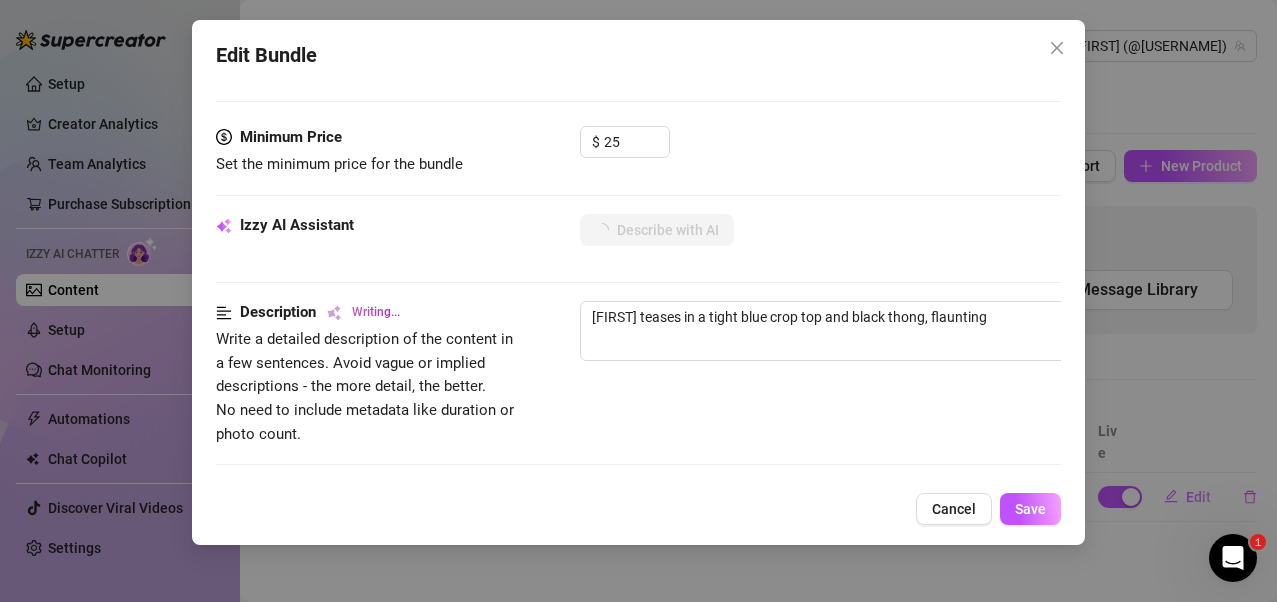 type on "[FIRST] teases in a tight blue crop top and black thong, flaunting her" 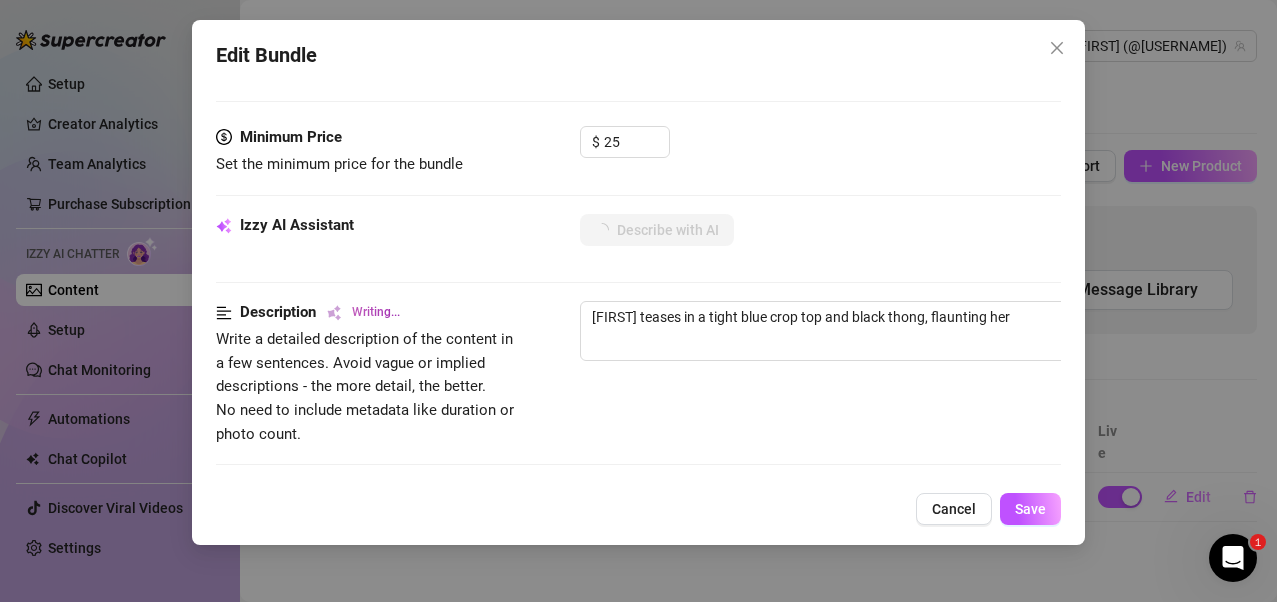 type on "[FIRST] teases in a tight blue crop top and black thong, flaunting her curves" 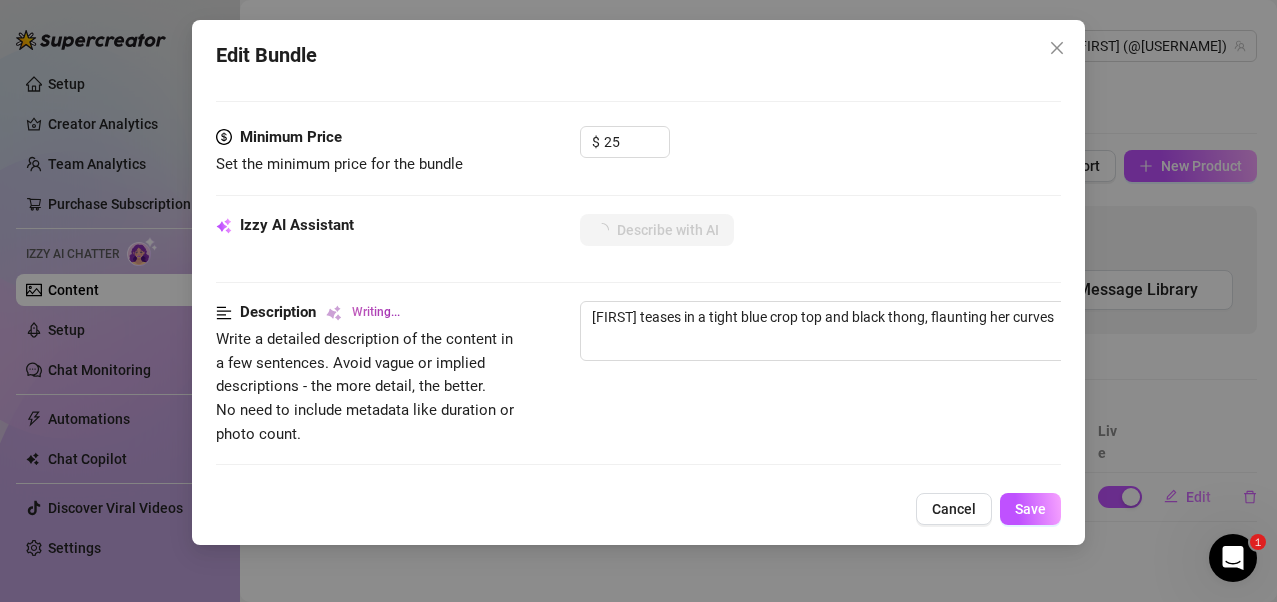 type on "[FIRST] teases in a tight blue crop top and black thong, flaunting her curves in" 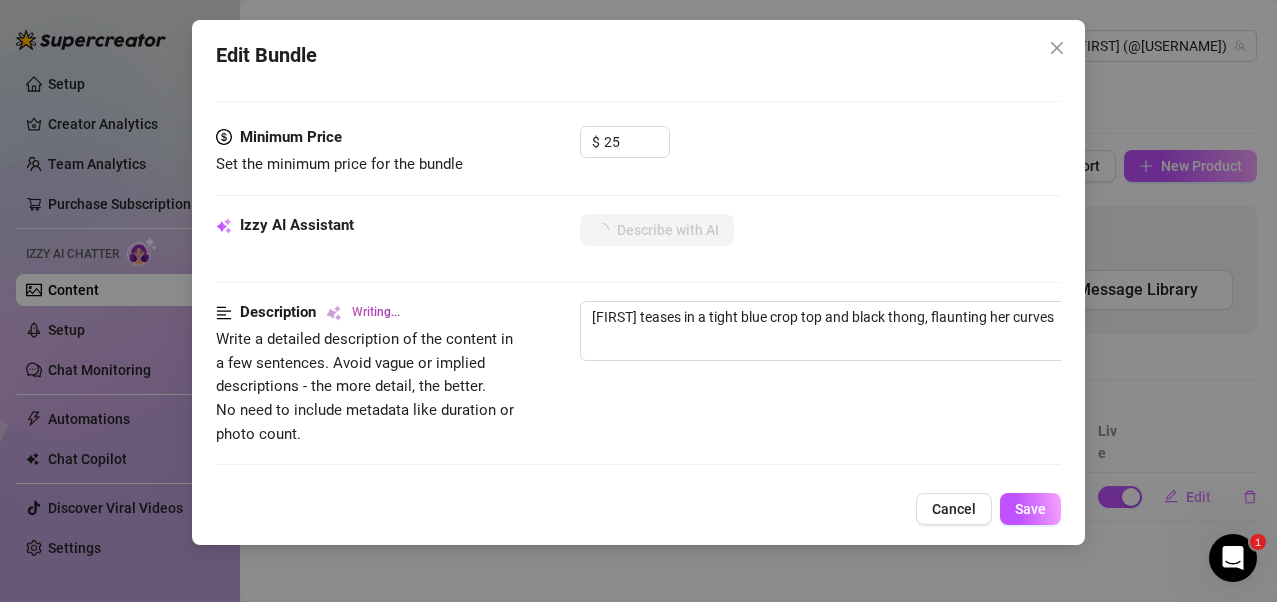 type on "[FIRST] teases in a tight blue crop top and black thong, flaunting her curves in" 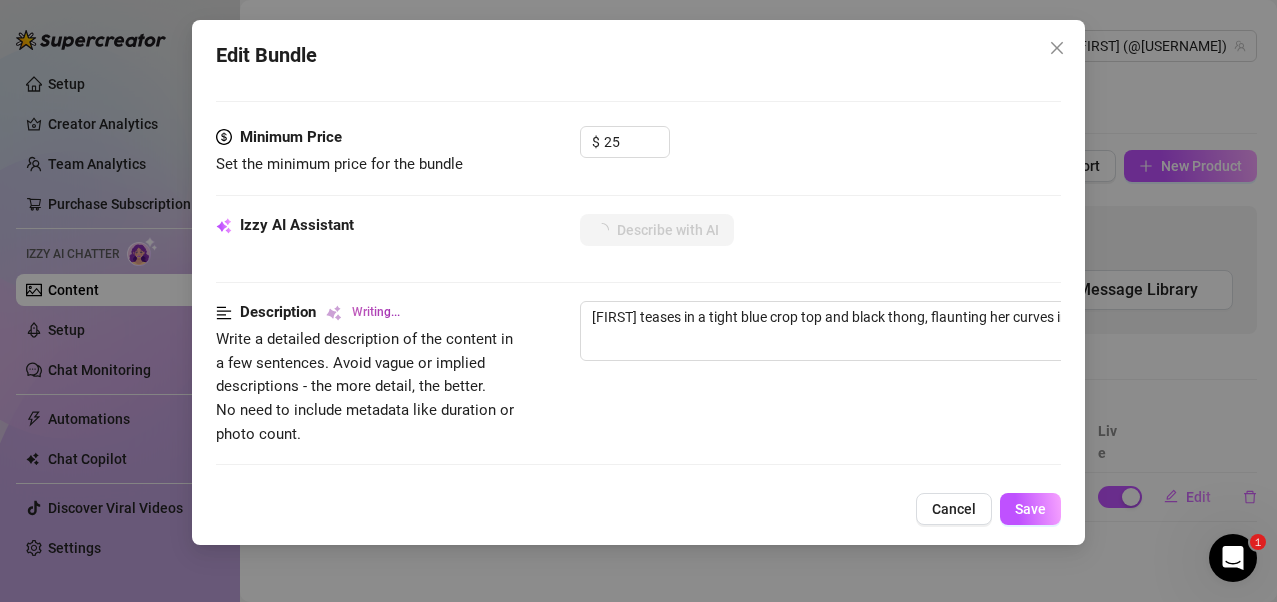 type on "[FIRST] teases in a tight blue crop top and black thong, flaunting her curves in a" 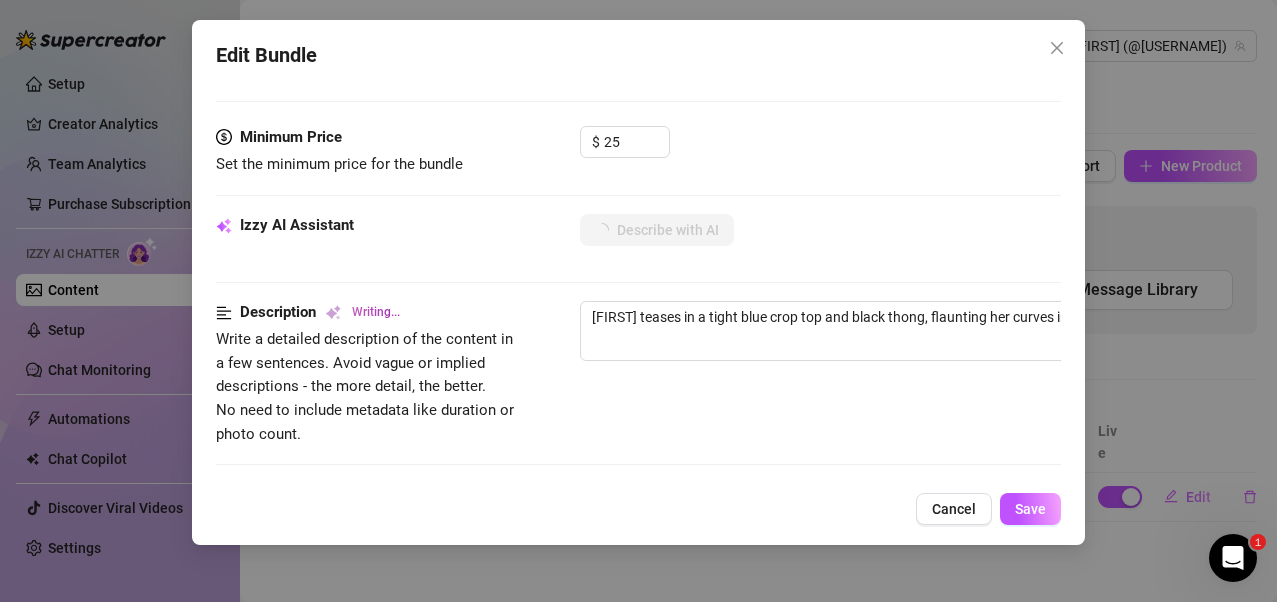 type on "[FIRST] teases in a tight blue crop top and black thong, flaunting her curves in a bedroom" 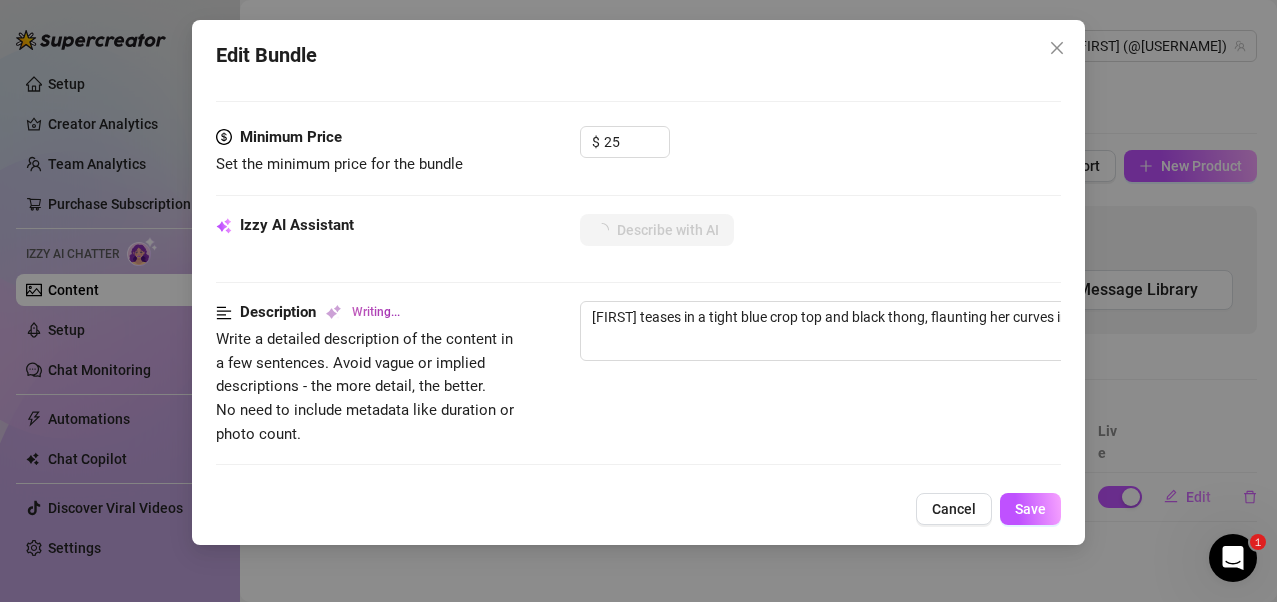 type on "[FIRST] teases in a tight blue crop top and black thong, flaunting her curves in a bedroom mirror selfie." 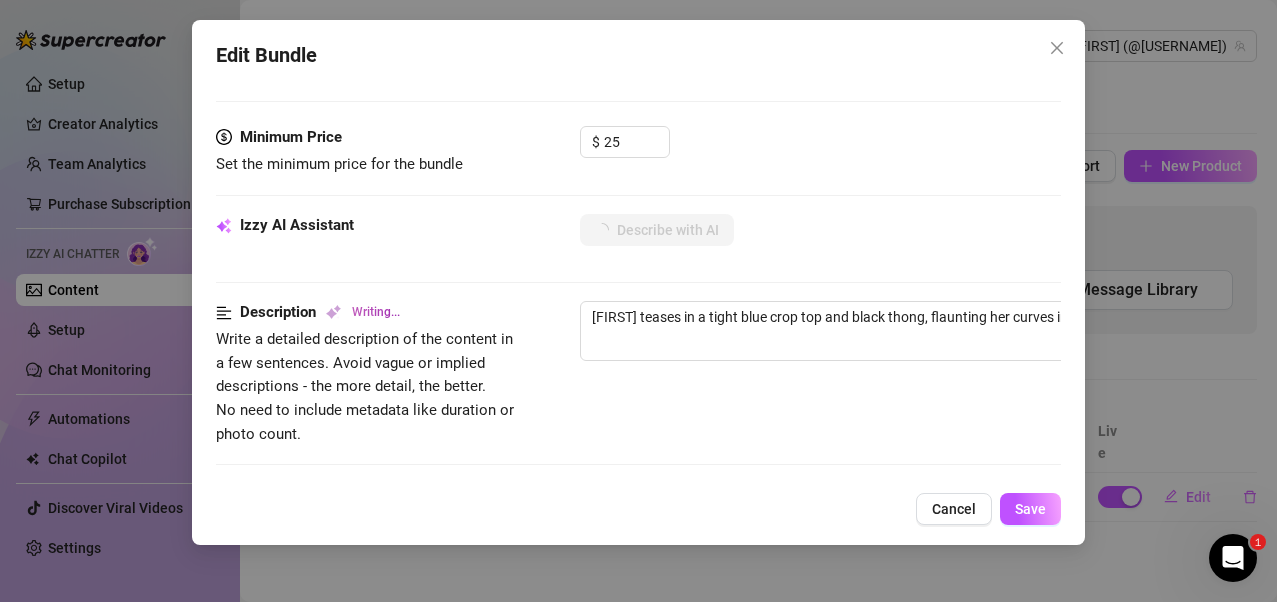 type on "[FIRST] teases in a tight blue crop top and black thong, flaunting her curves in a bedroom mirror selfie." 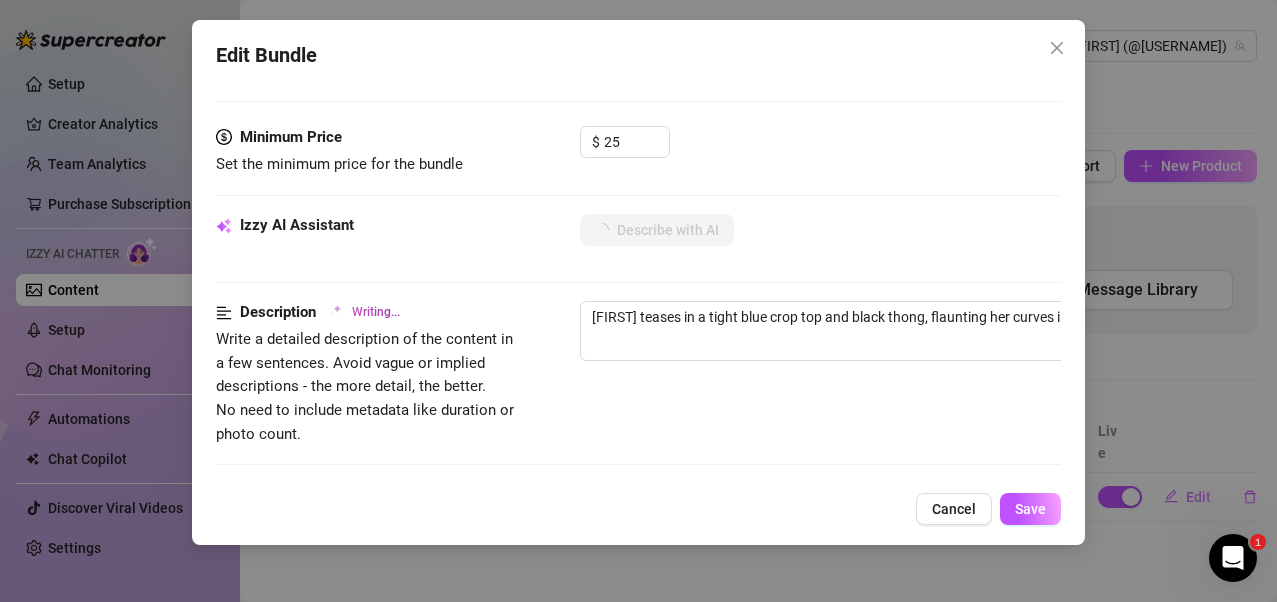 type on "[FIRST] teases in a tight blue crop top and black thong, flaunting her curves in a bedroom mirror selfie. She strips" 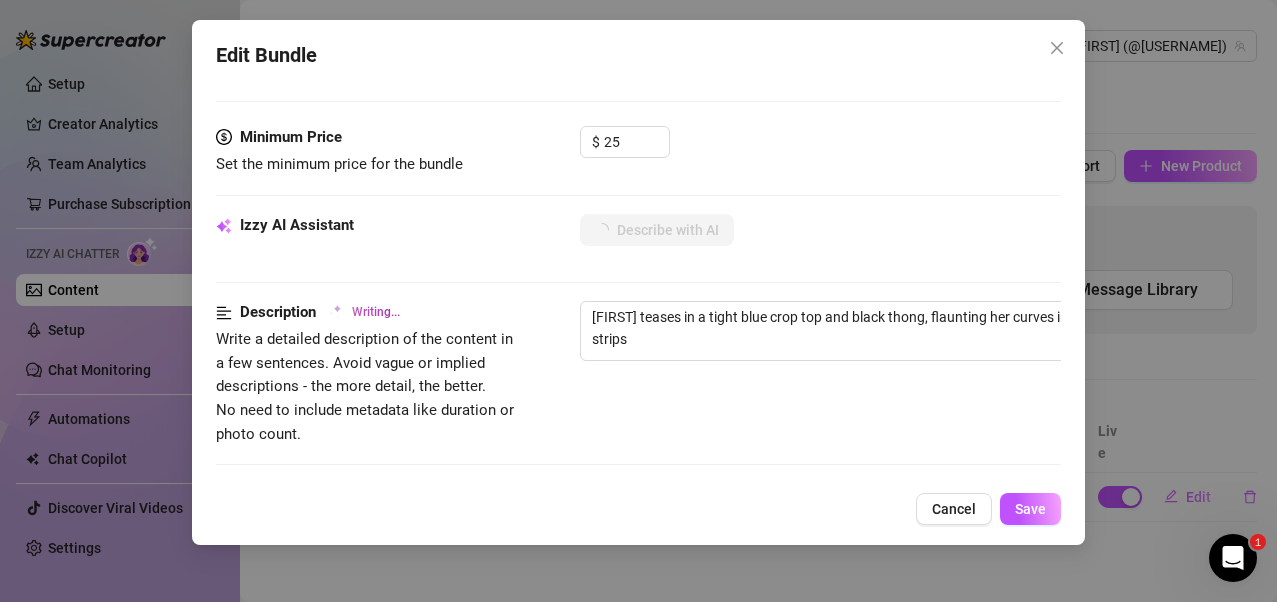 type on "[FIRST] teases in a tight blue crop top and black thong, flaunting her curves in a bedroom mirror selfie. She strips down" 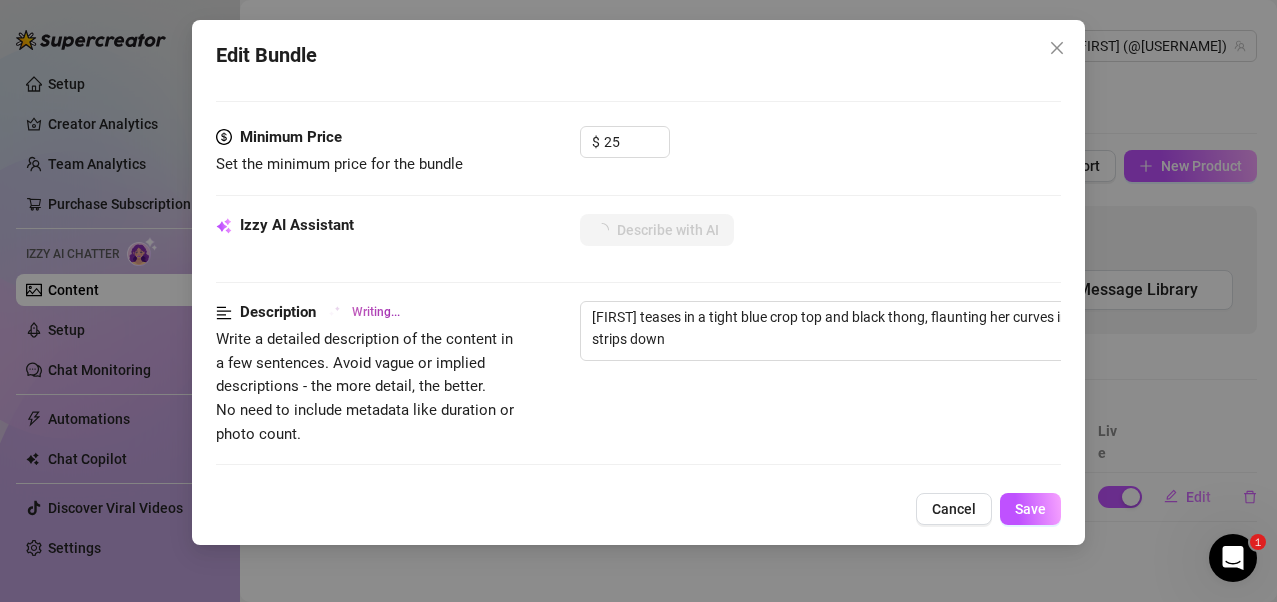 type on "[FIRST] teases in a tight blue crop top and black thong, flaunting her curves in a bedroom mirror selfie. She strips down to" 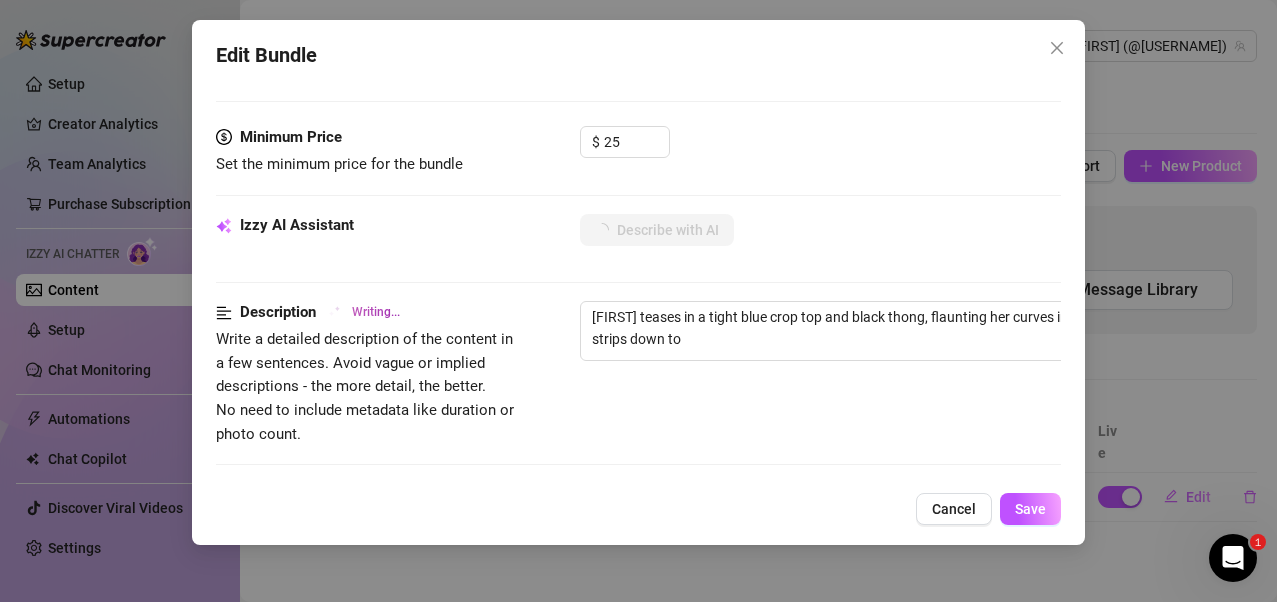 type on "[FIRST] teases in a tight blue crop top and black thong, flaunting her curves in a bedroom mirror selfie. She strips down to reveal" 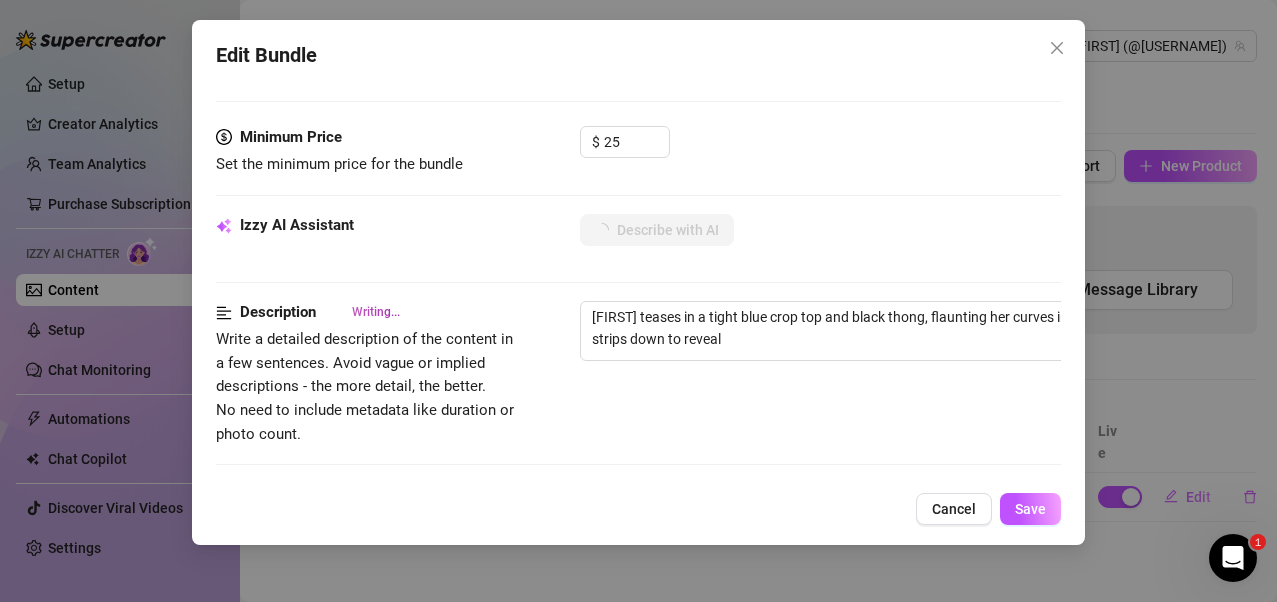 type on "[FIRST] teases in a tight blue crop top and black thong, flaunting her curves in a bedroom mirror selfie. She strips down to reveal her" 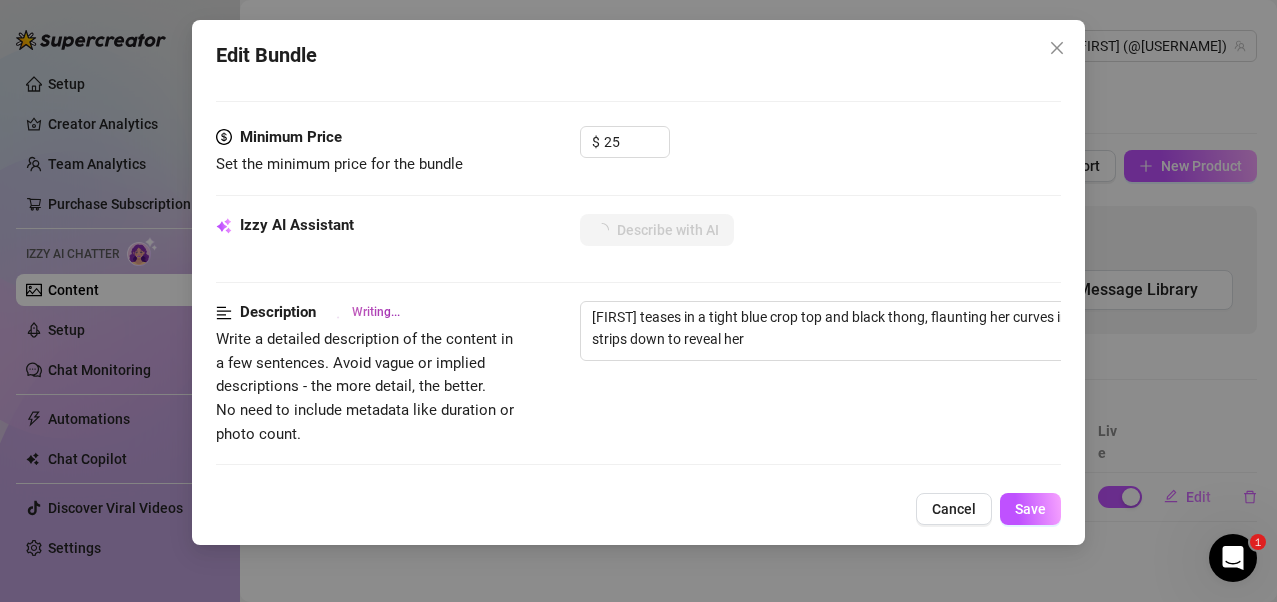 type on "[FIRST] teases in a tight blue crop top and black thong, flaunting her curves in a bedroom mirror selfie. She strips down to reveal her perky" 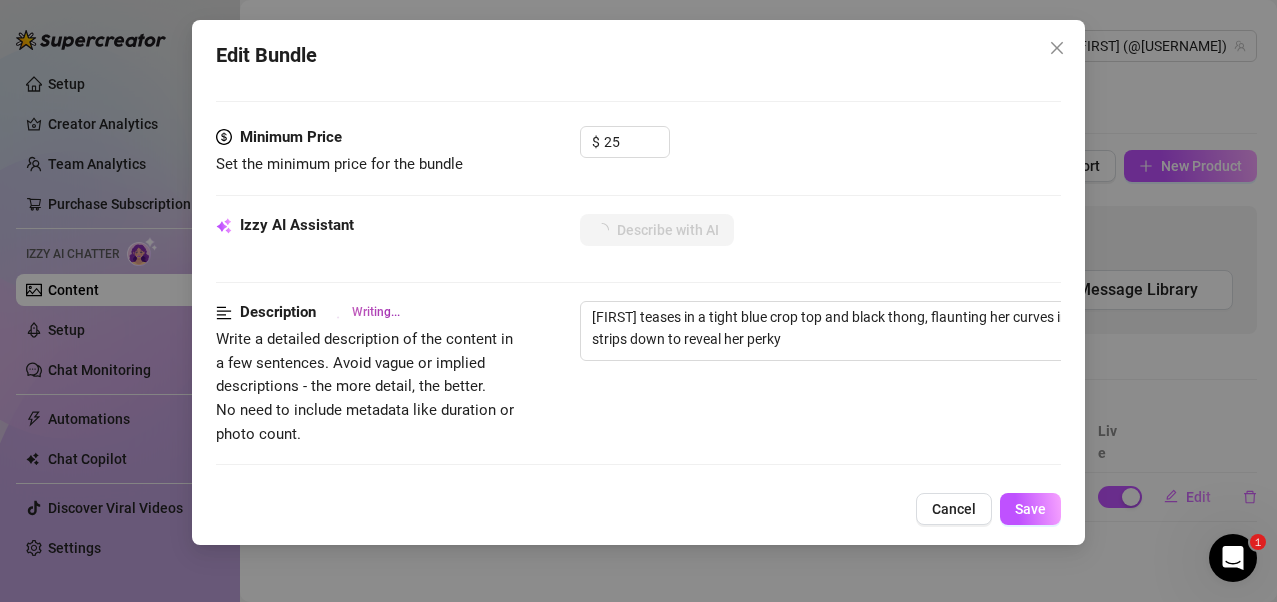 type on "[FIRST] teases in a tight blue crop top and black thong, flaunting her curves in a bedroom mirror selfie. She strips down to reveal her perky tits" 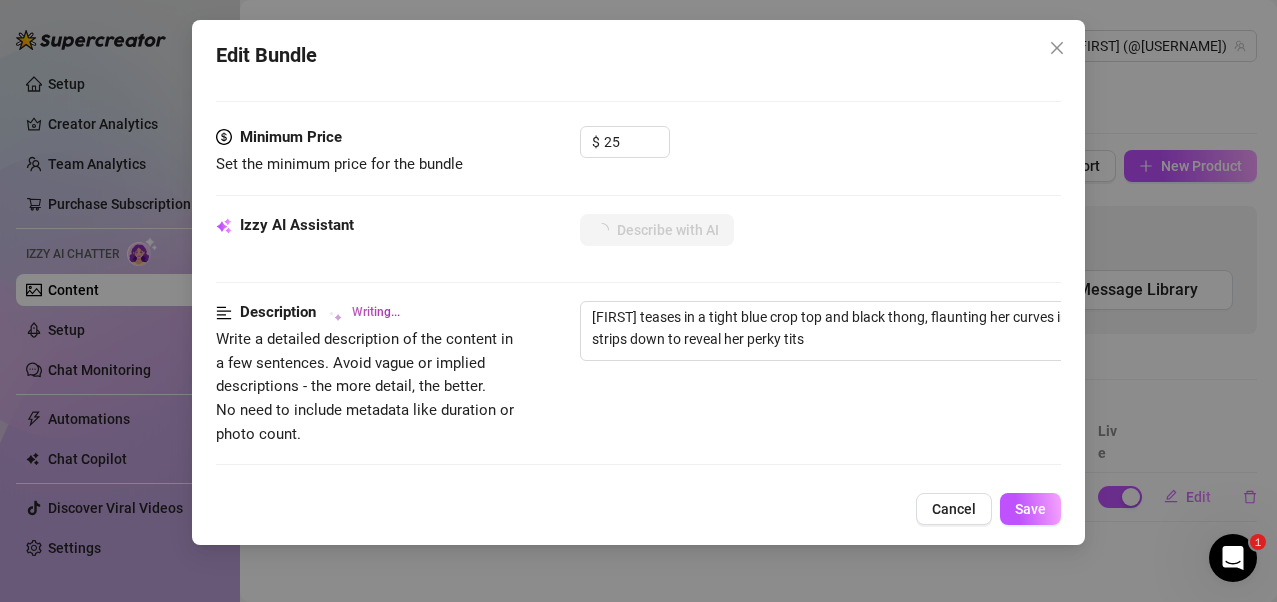 type on "[FIRST] teases in a tight blue crop top and black thong, flaunting her curves in a bedroom mirror selfie. She strips down to reveal her perky tits and" 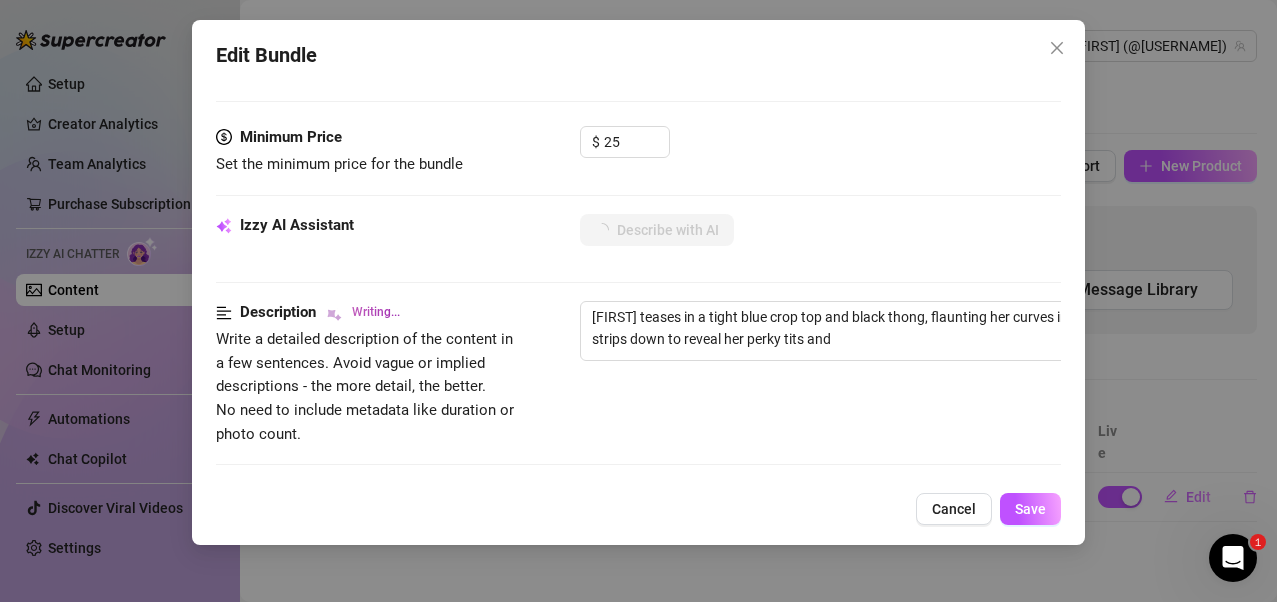 type on "[FIRST] teases in a tight blue crop top and black thong, flaunting her curves in a bedroom mirror selfie. She strips down to reveal her perky tits and smooth" 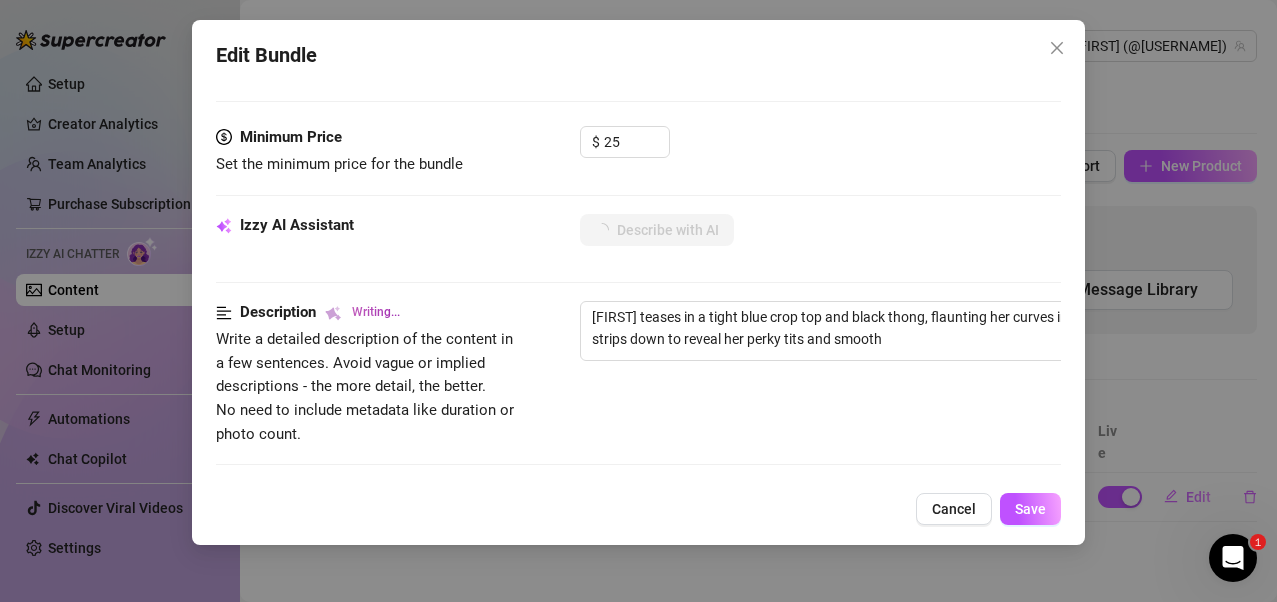 type on "[FIRST] teases in a tight blue crop top and black thong, flaunting her curves in a bedroom mirror selfie. She strips down to reveal her perky tits and smooth pussy," 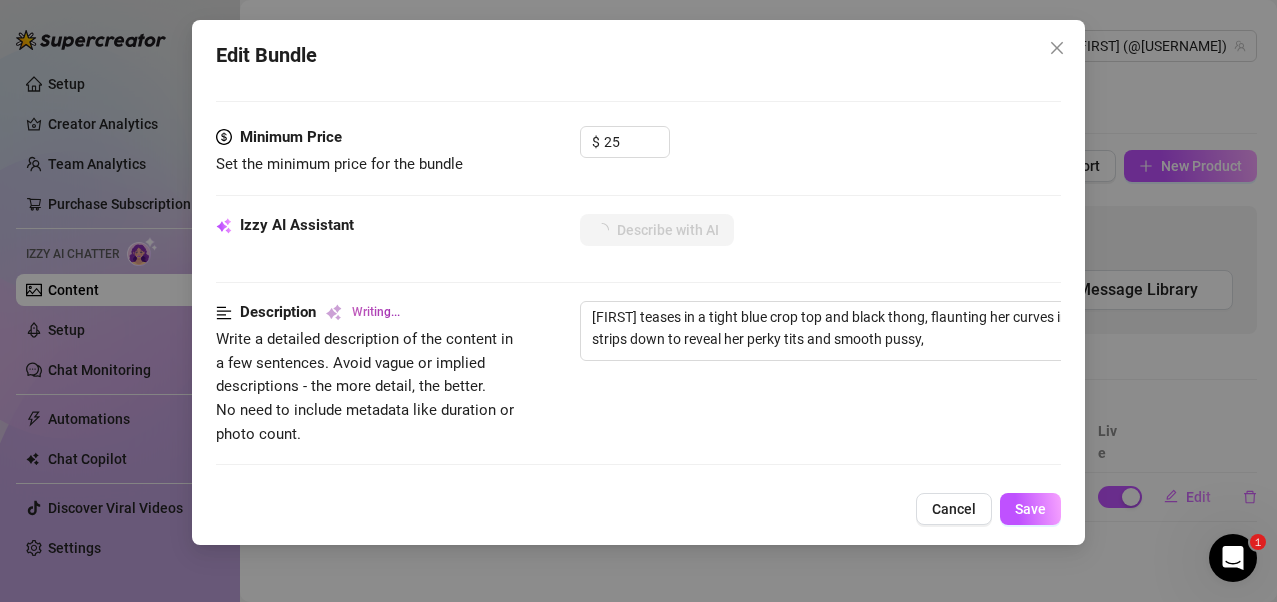 type on "[FIRST] teases in a tight blue crop top and black thong, flaunting her curves in a bedroom mirror selfie. She strips down to reveal her perky tits and smooth pussy, giving" 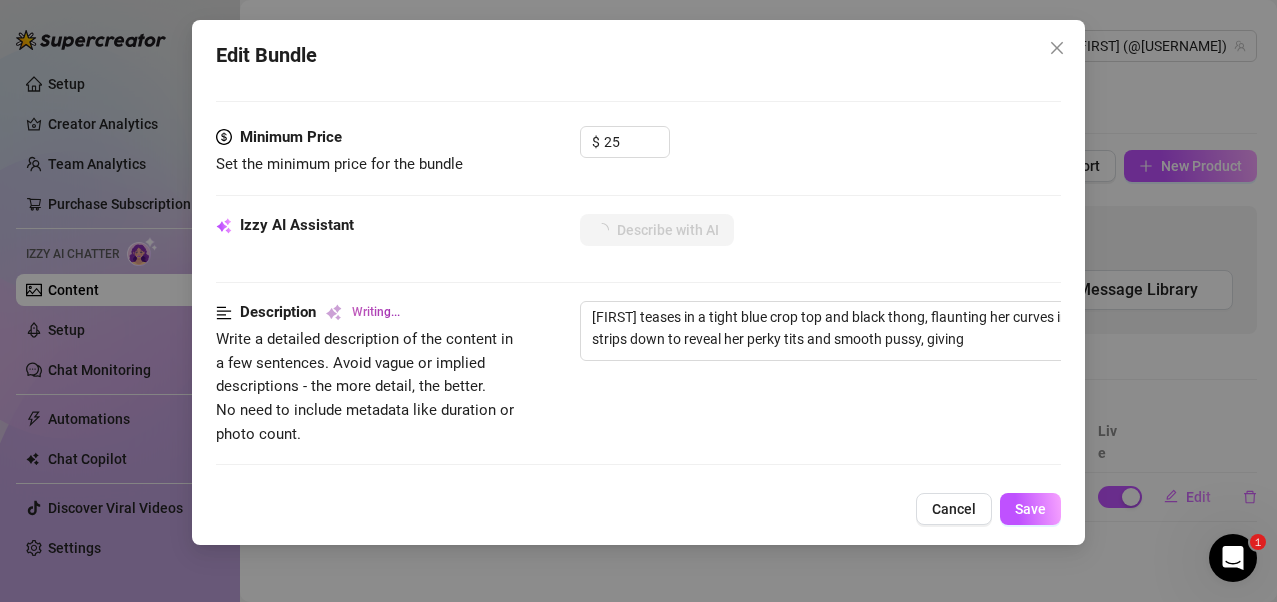 type on "[FIRST] teases in a tight blue crop top and black thong, flaunting her curves in a bedroom mirror selfie. She strips down to reveal her perky tits and smooth pussy, giving a" 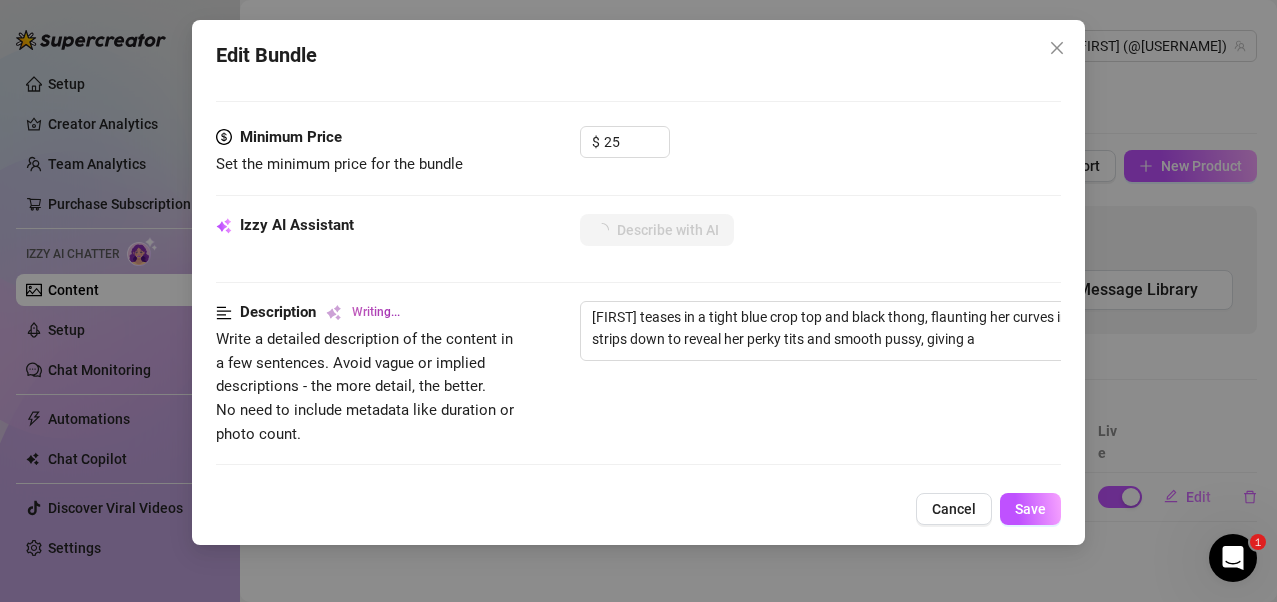 type on "[FIRST] teases in a tight blue crop top and black thong, flaunting her curves in a bedroom mirror selfie. She strips down to reveal her perky tits and smooth pussy, giving a full" 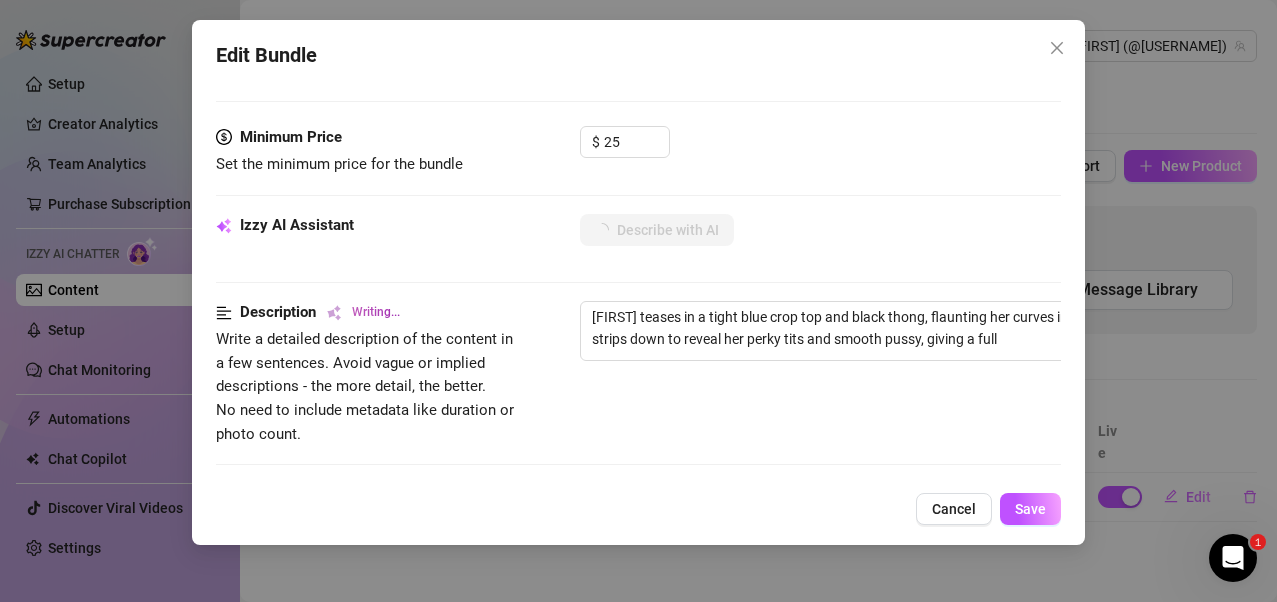 type on "[FIRST] teases in a tight blue crop top and black thong, flaunting her curves in a bedroom mirror selfie. She strips down to reveal her perky tits and smooth pussy, giving a full frontal" 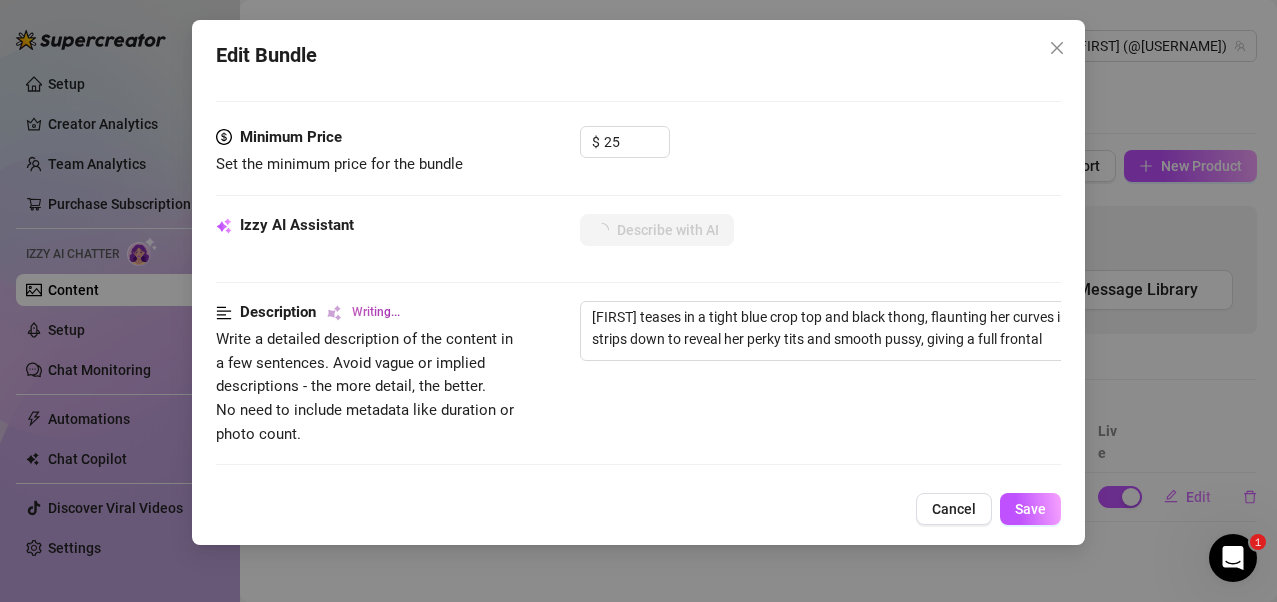 type on "[FIRST] teases in a tight blue crop top and black thong, flaunting her curves in a bedroom mirror selfie. She strips down to reveal her perky tits and smooth pussy, giving a full frontal view" 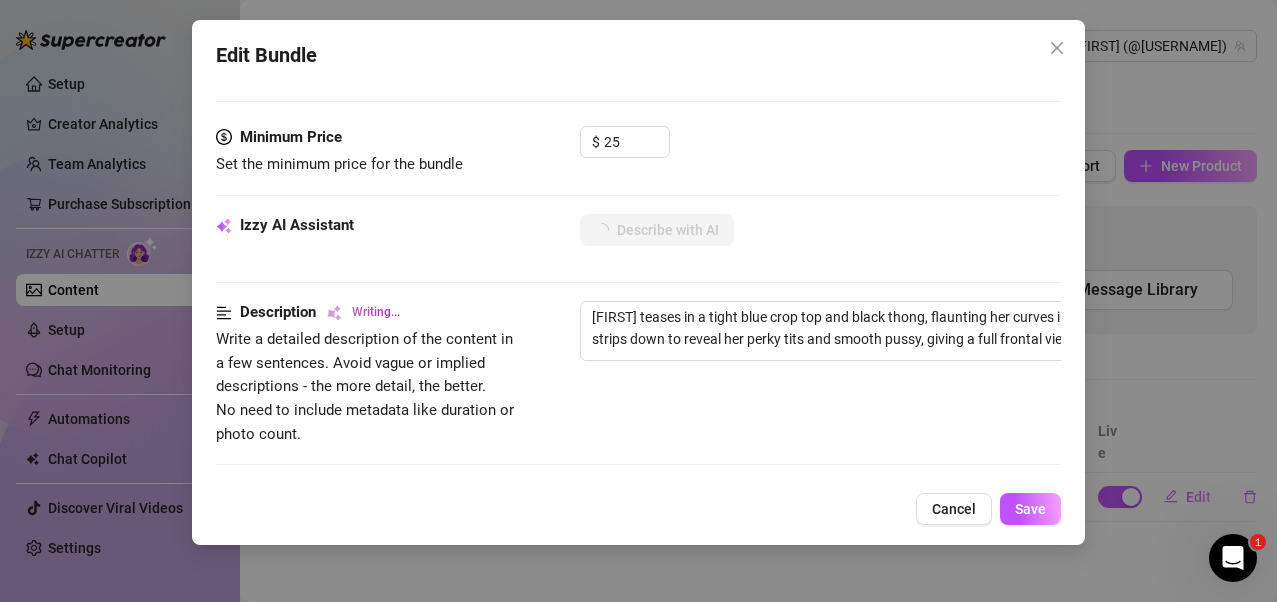 type on "[FIRST] teases in a tight blue crop top and black thong, flaunting her curves in a bedroom mirror selfie. She strips down to reveal her perky tits and smooth pussy, giving a full frontal view in" 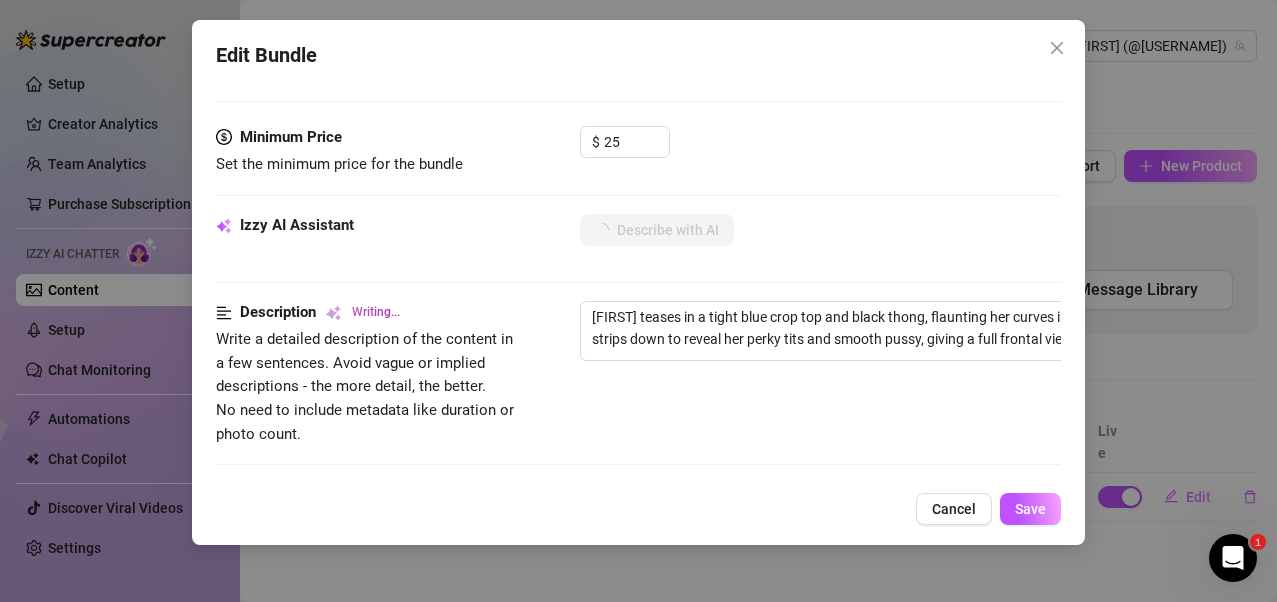 type on "[FIRST] teases in a tight blue crop top and black thong, flaunting her curves in a bedroom mirror selfie. She strips down to reveal her perky tits and smooth pussy, giving a full frontal view in the" 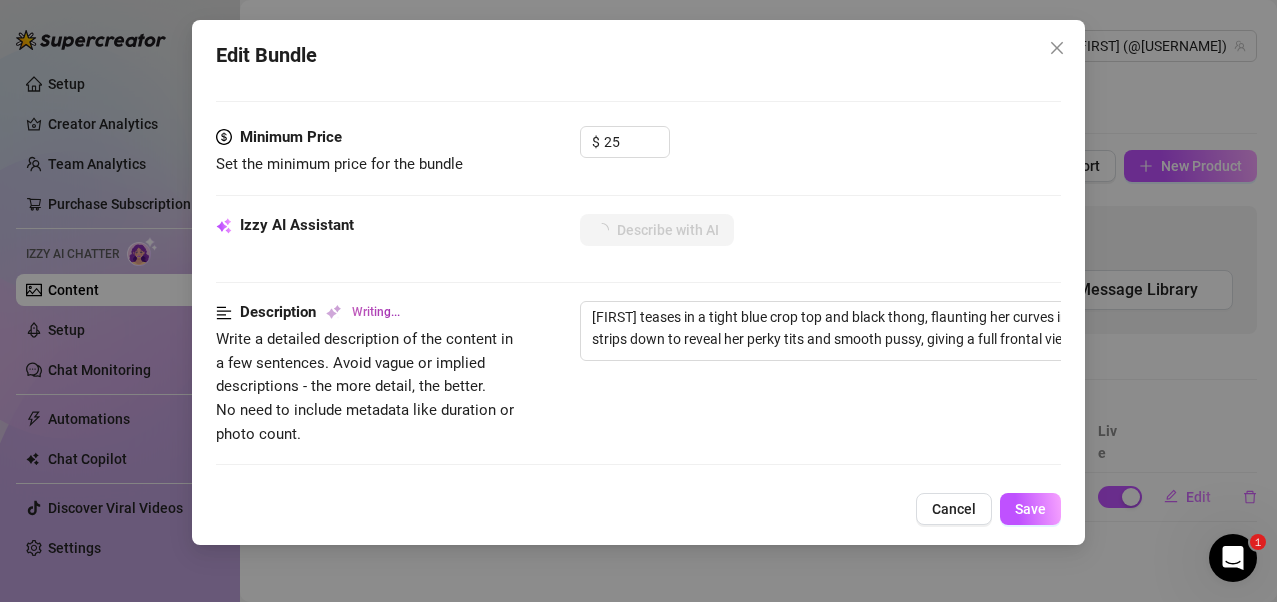type on "[FIRST] teases in a tight blue crop top and black thong, flaunting her curves in a bedroom mirror selfie. She strips down to reveal her perky tits and smooth pussy, giving a full frontal view in the bathroom. Her" 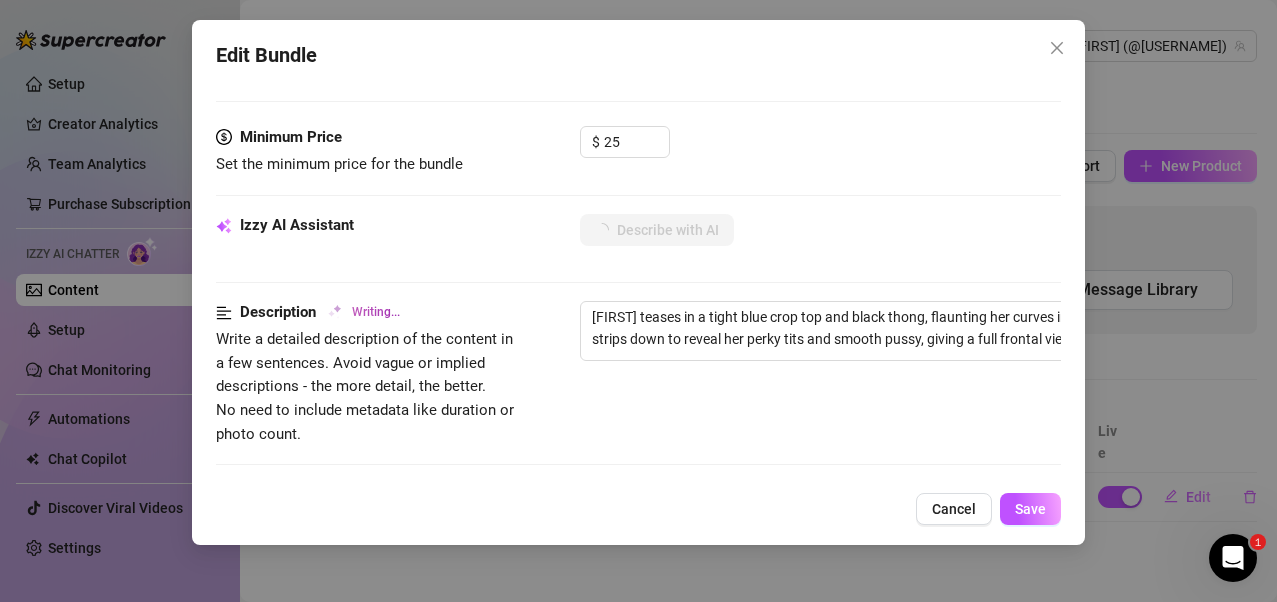 type on "[FIRST] teases in a tight blue crop top and black thong, flaunting her curves in a bedroom mirror selfie. She strips down to reveal her perky tits and smooth pussy, giving a full frontal view in the bathroom. Her ass" 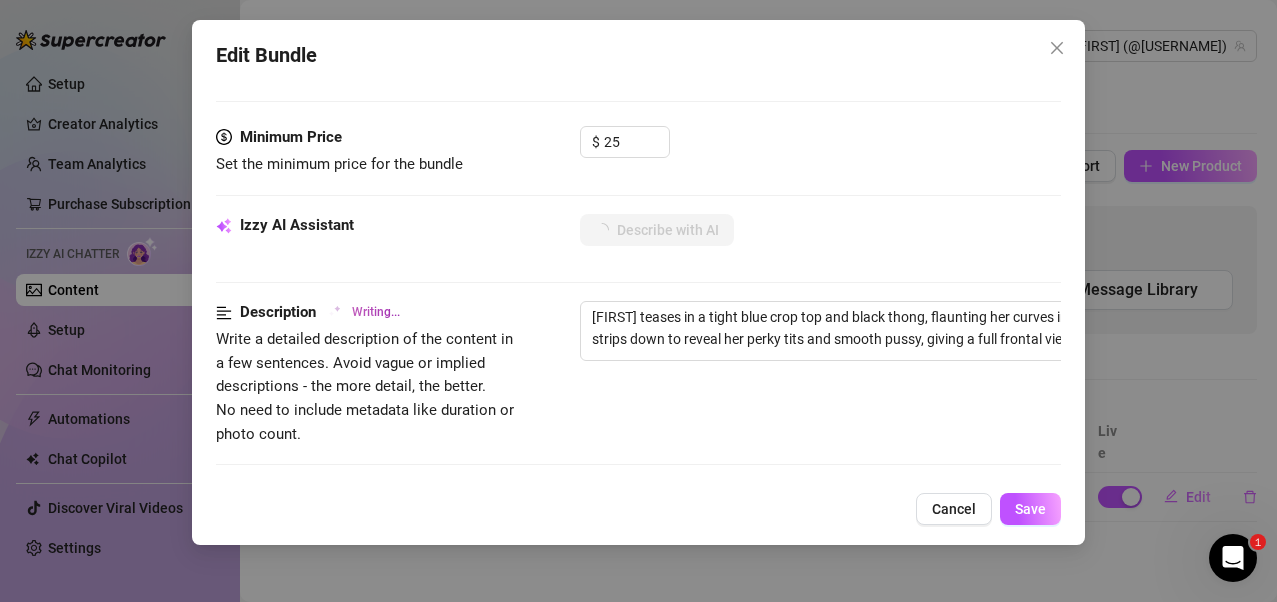 type on "[FIRST] teases in a tight blue crop top and black thong, flaunting her curves in a bedroom mirror selfie. She strips down to reveal her perky tits and smooth pussy, giving a full frontal view in the bathroom. Her ass is" 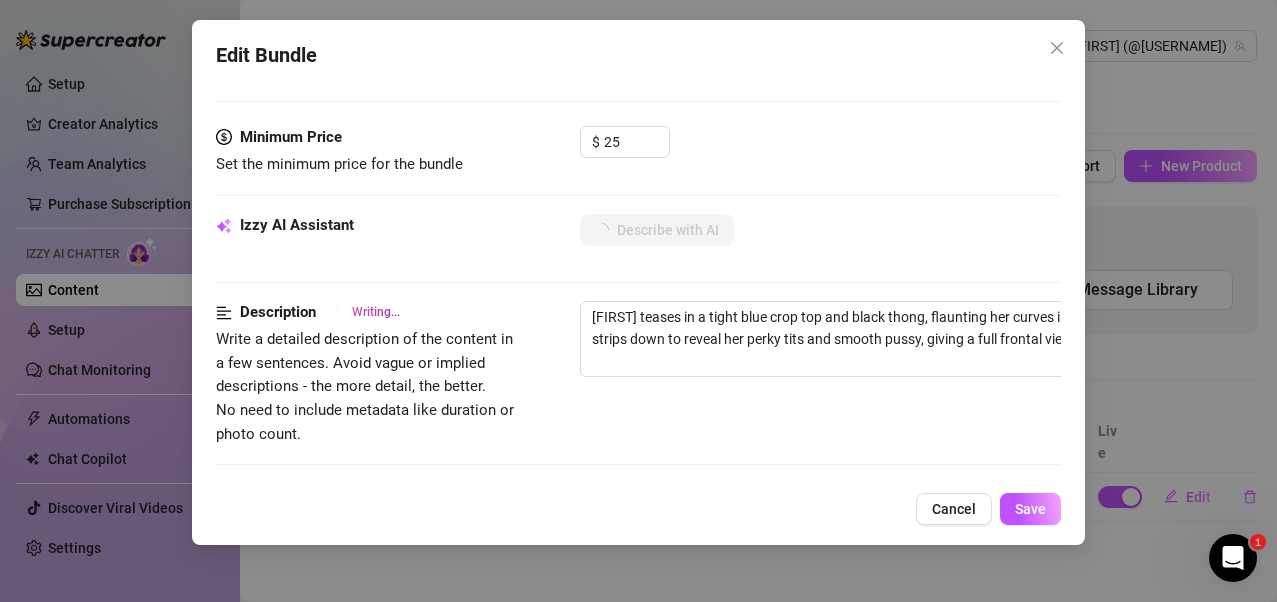 type on "[FIRST] teases in a tight blue crop top and black thong, flaunting her curves in a bedroom mirror selfie. She strips down to reveal her perky tits and smooth pussy, giving a full frontal view in the bathroom. Her ass is showcased" 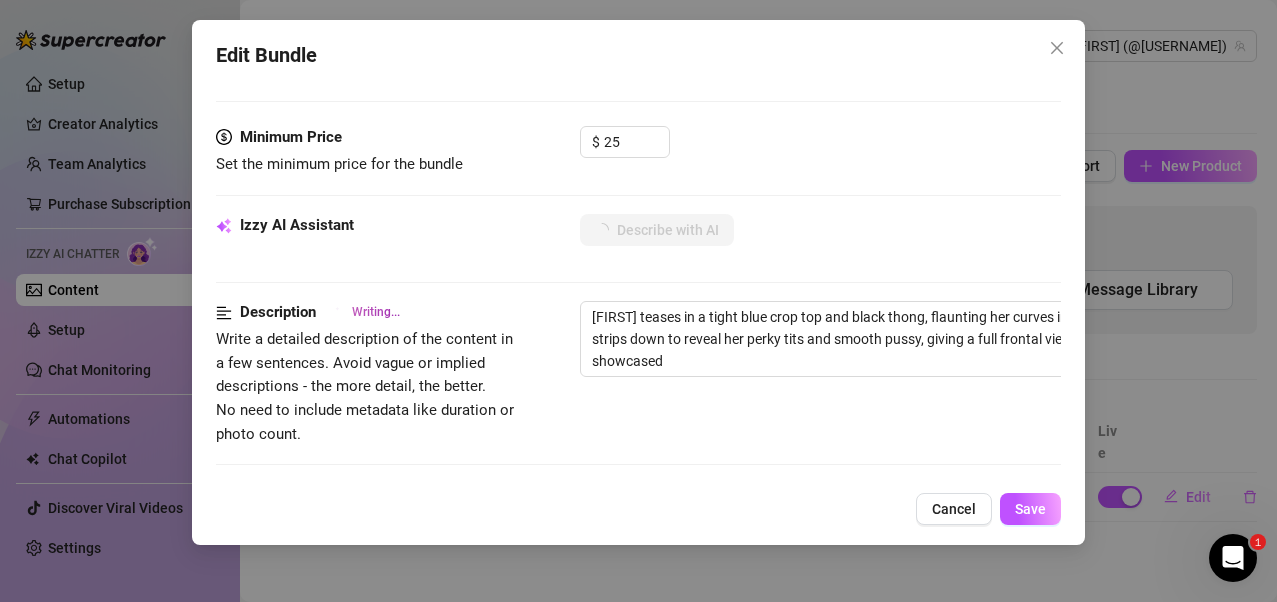 type on "[FIRST] teases in a tight blue crop top and black thong, flaunting her curves in a bedroom mirror selfie. She strips down to reveal her perky tits and smooth pussy, giving a full frontal view in the bathroom. Her ass is showcased in" 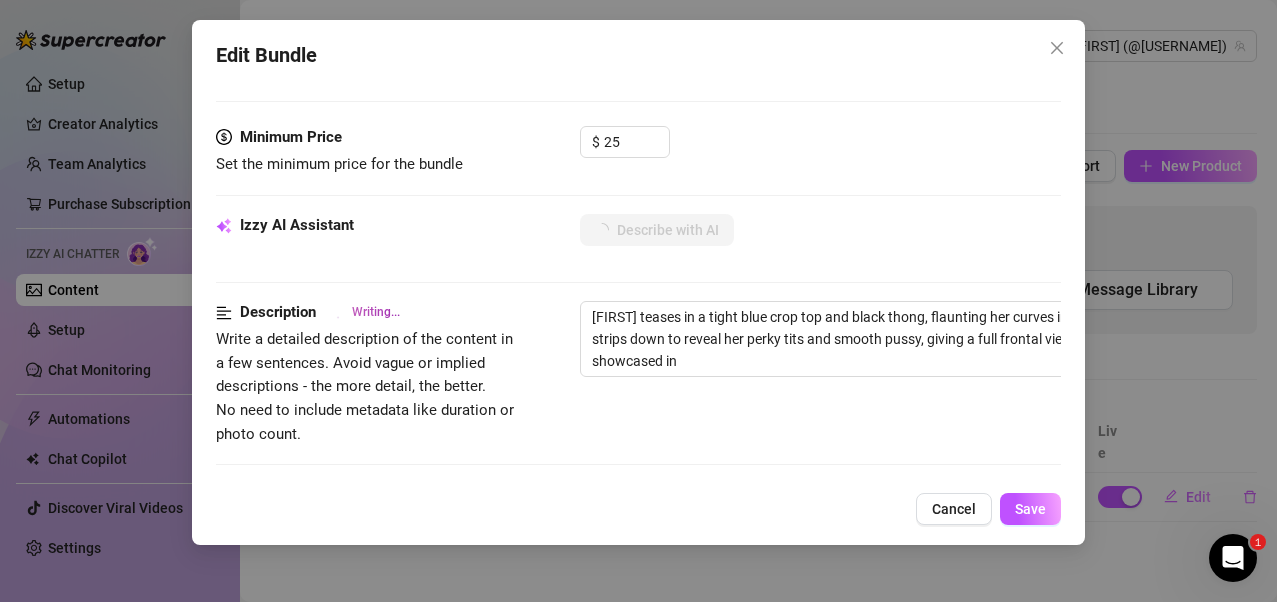 type on "[FIRST] teases in a tight blue crop top and black thong, flaunting her curves in a bedroom mirror selfie. She strips down to reveal her perky tits and smooth pussy, giving a full frontal view in the bathroom. Her ass is showcased in a" 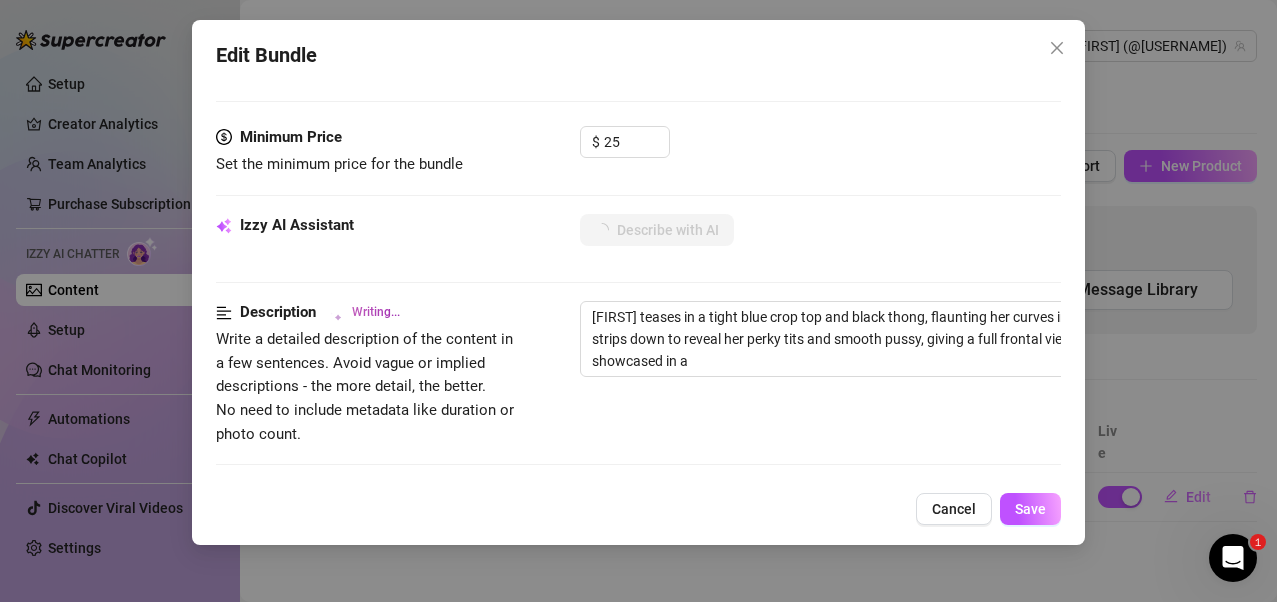 type on "[FIRST] teases in a tight blue crop top and black thong, flaunting her curves in a bedroom mirror selfie. She strips down to reveal her perky tits and smooth pussy, giving a full frontal view in the bathroom. Her ass is showcased in a seductive" 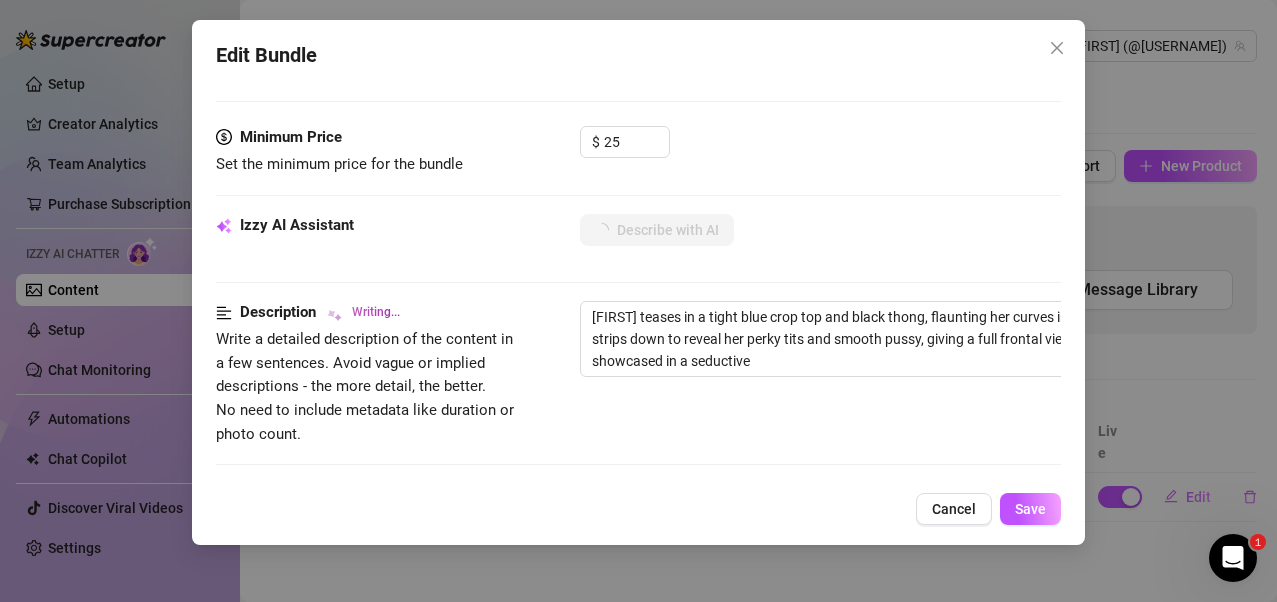 type on "[FIRST] teases in a tight blue crop top and black thong, flaunting her curves in a bedroom mirror selfie. She strips down to reveal her perky tits and smooth pussy, giving a full frontal view in the bathroom. Her ass is showcased in a seductive pose," 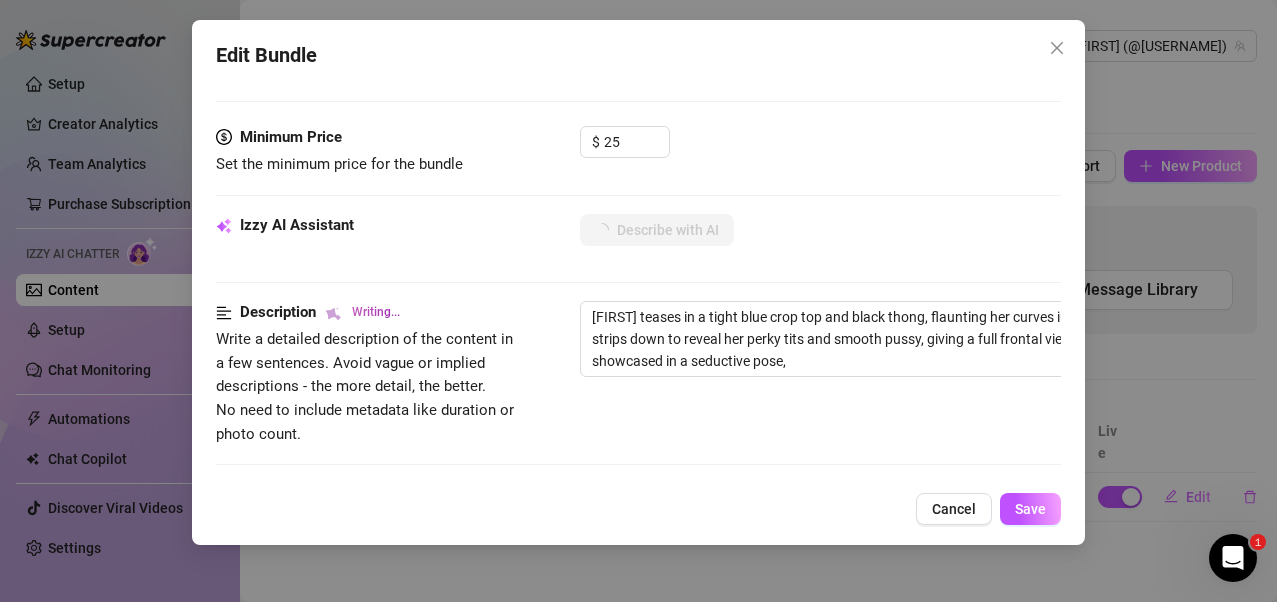 type on "[FIRST] teases in a tight blue crop top and black thong, flaunting her curves in a bedroom mirror selfie. She strips down to reveal her perky tits and smooth pussy, giving a full frontal view in the bathroom. Her ass is showcased in a seductive pose, highlighting" 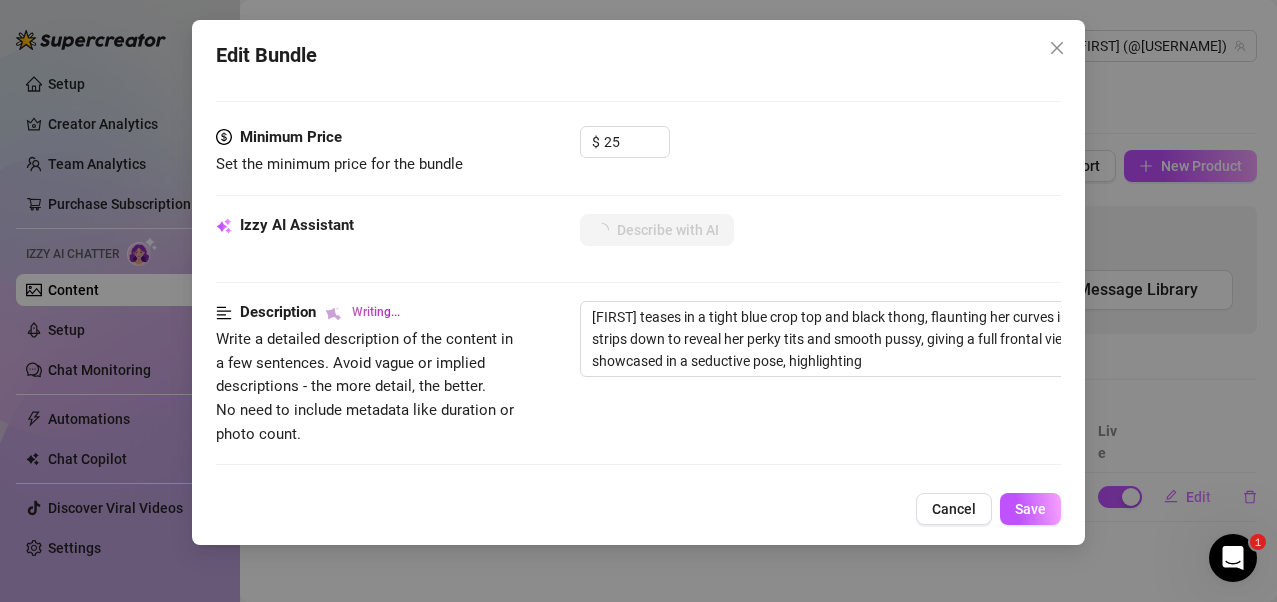 type on "[FIRST] teases in a tight blue crop top and black thong, flaunting her curves in a bedroom mirror selfie. She strips down to reveal her perky tits and smooth pussy, giving a full frontal view in the bathroom. Her ass is showcased in a seductive pose, highlighting her" 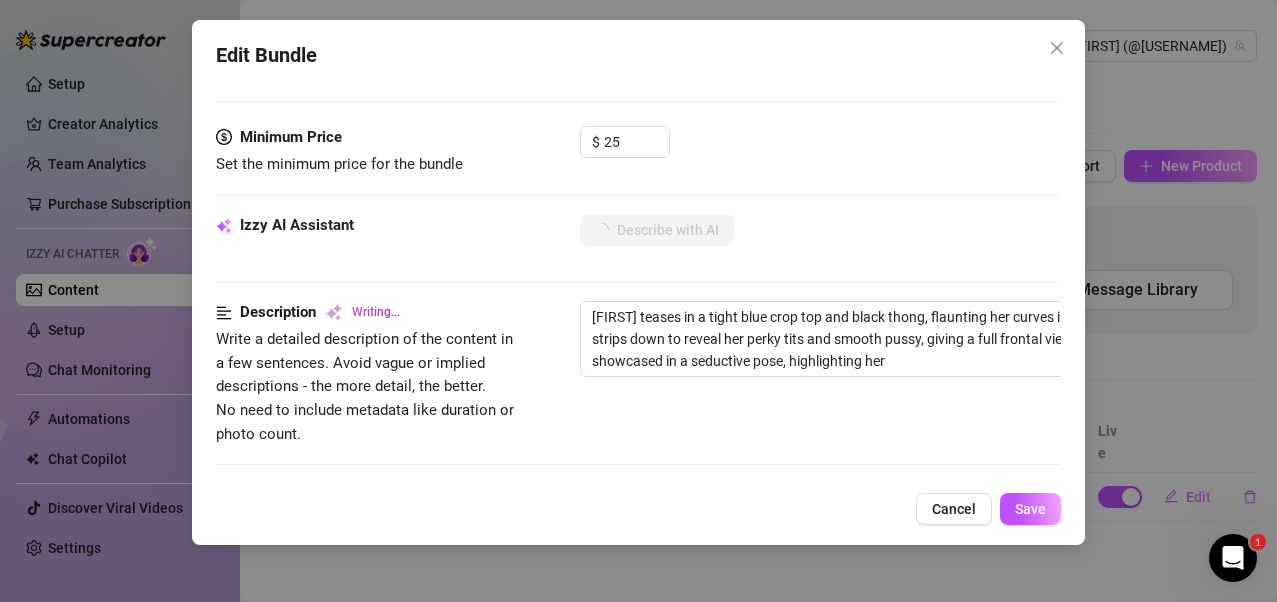 type on "[FIRST] teases in a tight blue crop top and black thong, flaunting her curves in a bedroom mirror selfie. She strips down to reveal her perky tits and smooth pussy, giving a full frontal view in the bathroom. Her ass is showcased in a seductive pose, highlighting her thick" 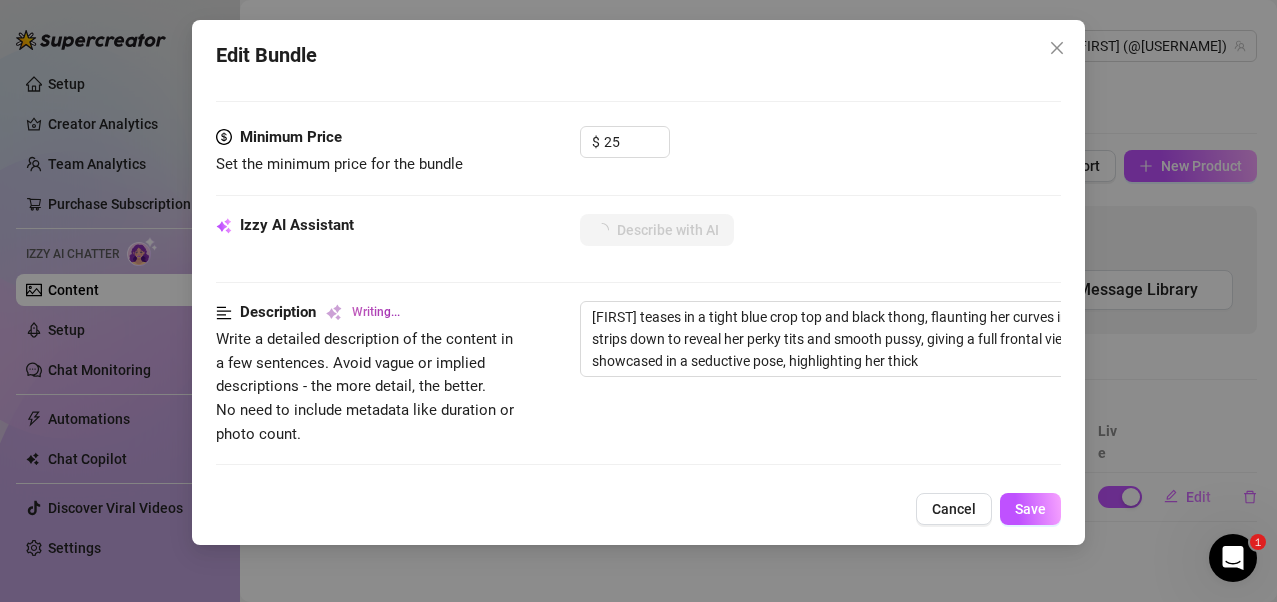 type on "[FIRST] teases in a tight blue crop top and black thong, flaunting her curves in a bedroom mirror selfie. She strips down to reveal her perky tits and smooth pussy, giving a full frontal view in the bathroom. Her ass is showcased in a seductive pose, highlighting her thick thighs" 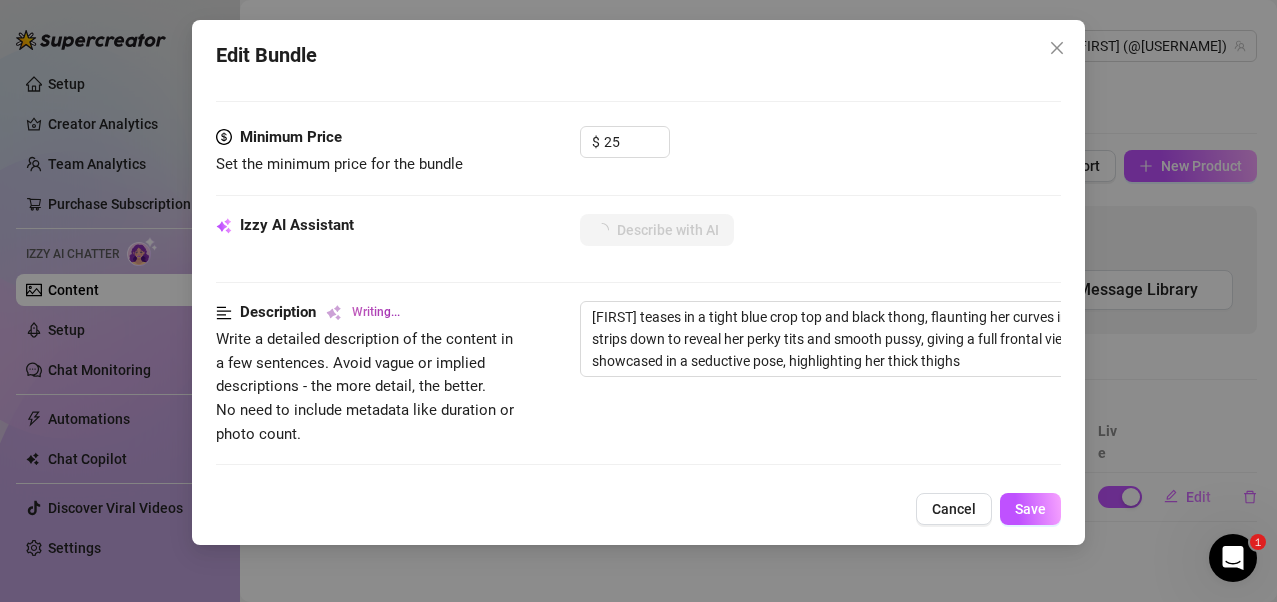 type on "[FIRST] teases in a tight blue crop top and black thong, flaunting her curves in a bedroom mirror selfie. She strips down to reveal her perky tits and smooth pussy, giving a full frontal view in the bathroom. Her ass is showcased in a seductive pose, highlighting her thick thighs and" 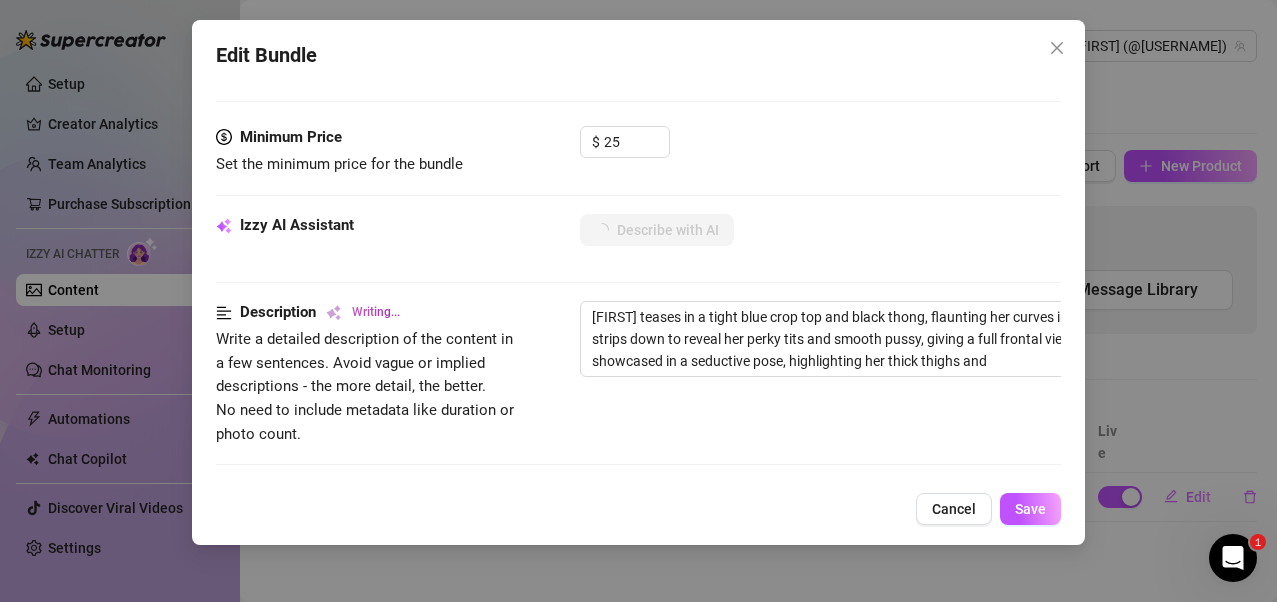 type on "[FIRST] teases in a tight blue crop top and black thong, flaunting her curves in a bedroom mirror selfie. She strips down to reveal her perky tits and smooth pussy, giving a full frontal view in the bathroom. Her ass is showcased in a seductive pose, highlighting her thick thighs and toned" 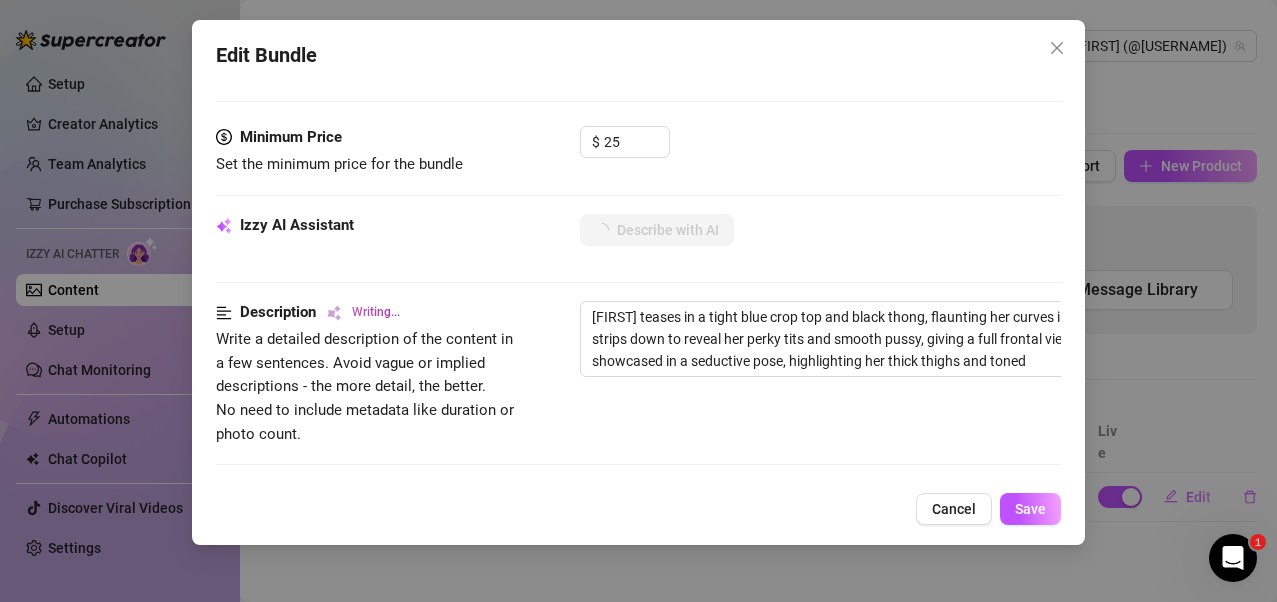 type on "[FIRST] teases in a tight blue crop top and black thong, flaunting her curves in a bedroom mirror selfie. She strips down to reveal her perky tits and smooth pussy, giving a full frontal view in the bathroom. Her ass is showcased in a seductive pose, highlighting her thick thighs and toned belly." 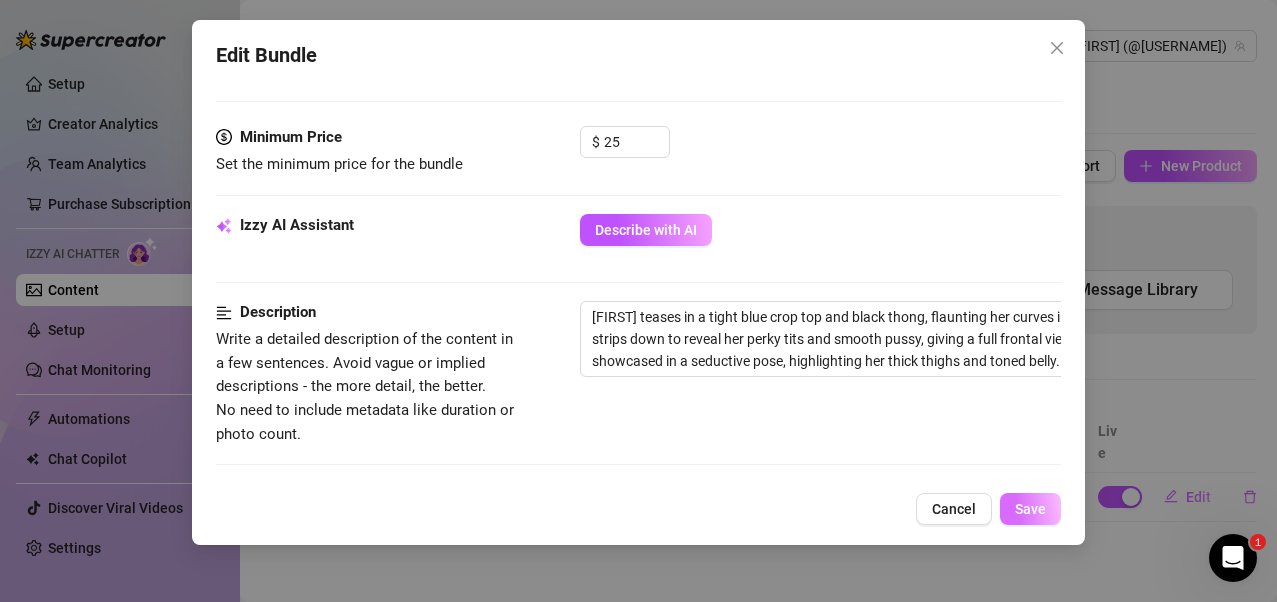click on "Save" at bounding box center [1030, 509] 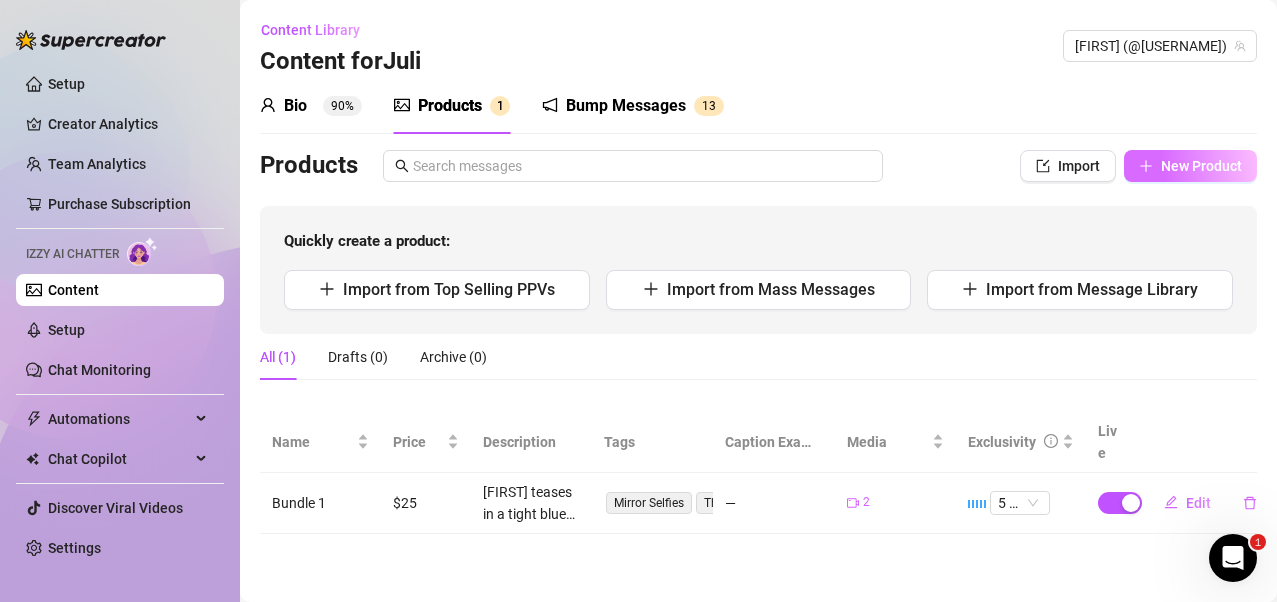 click on "New Product" at bounding box center [1201, 166] 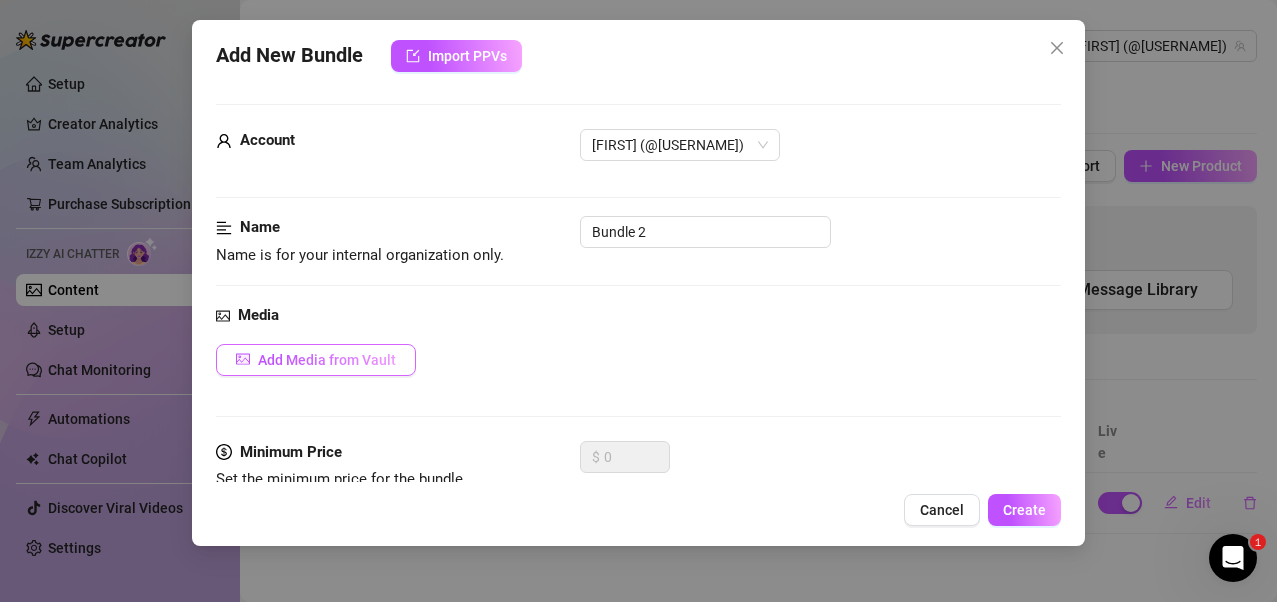 click on "Add Media from Vault" at bounding box center [327, 360] 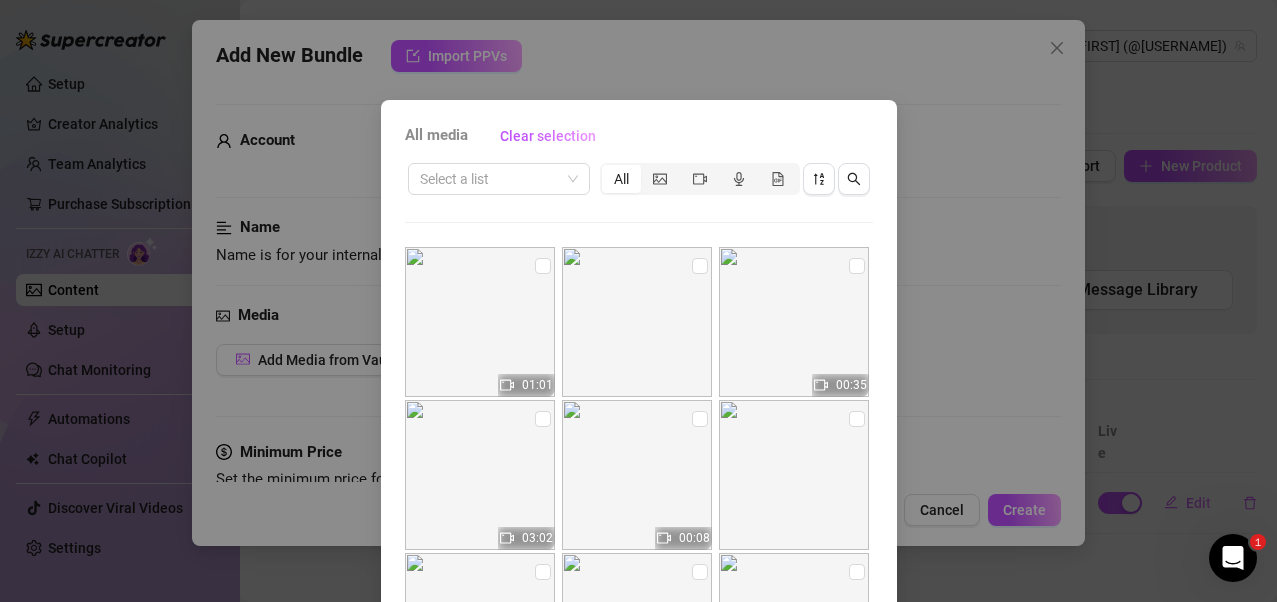 scroll, scrollTop: 300, scrollLeft: 0, axis: vertical 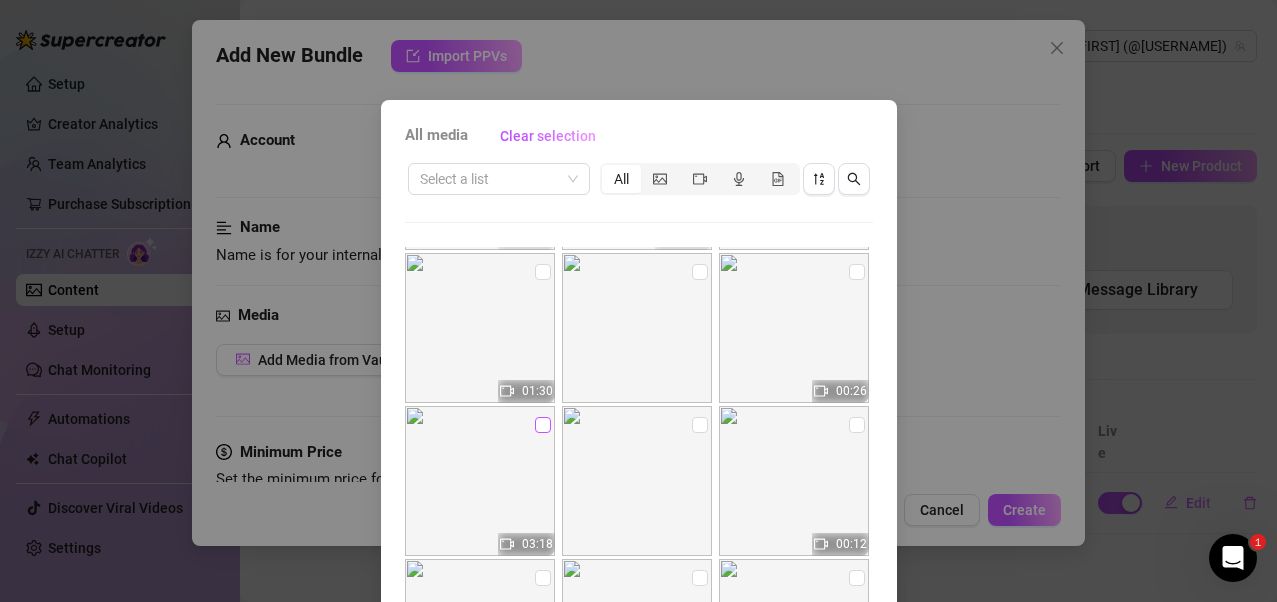click at bounding box center [543, 425] 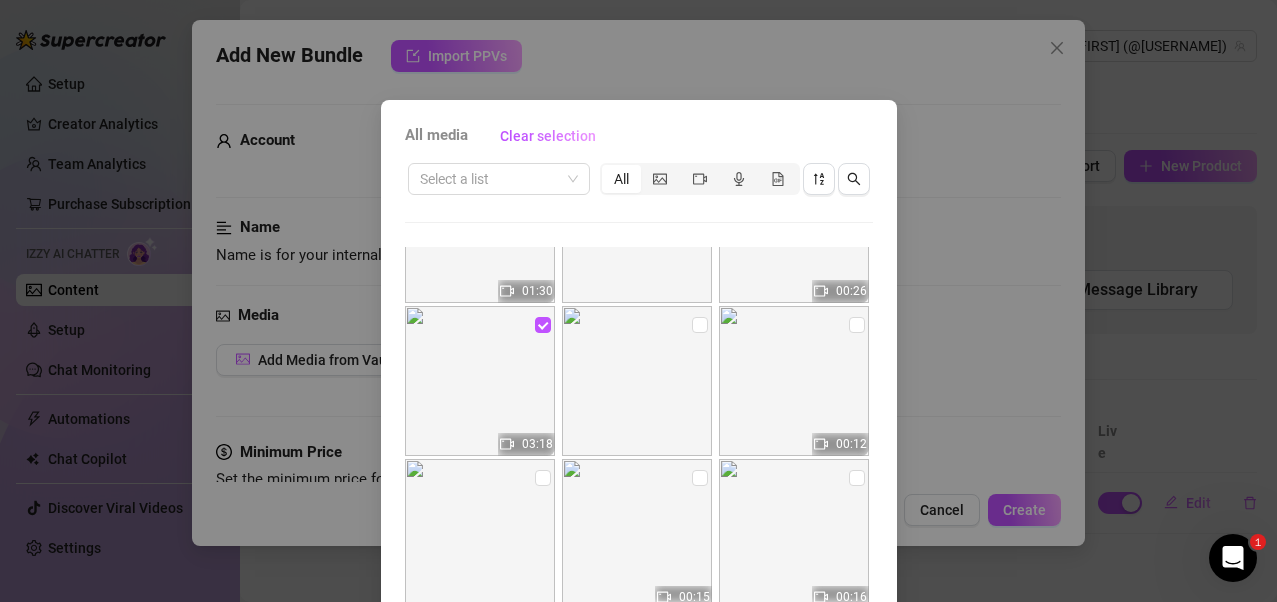 scroll, scrollTop: 300, scrollLeft: 0, axis: vertical 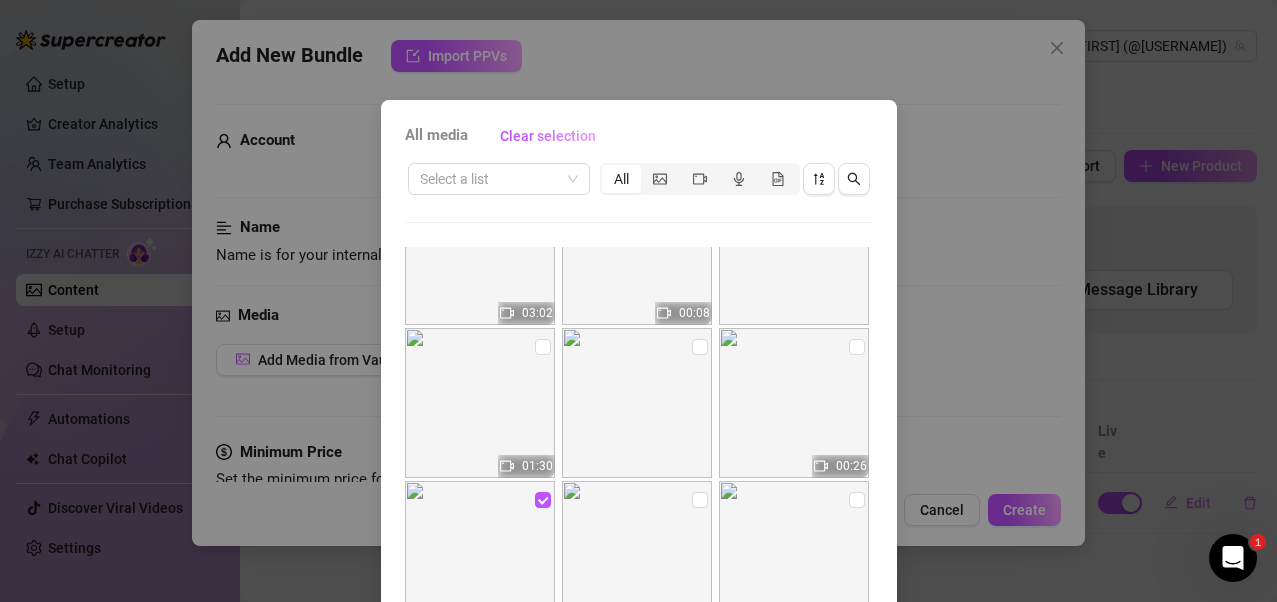 drag, startPoint x: 702, startPoint y: 138, endPoint x: 725, endPoint y: 109, distance: 37.01351 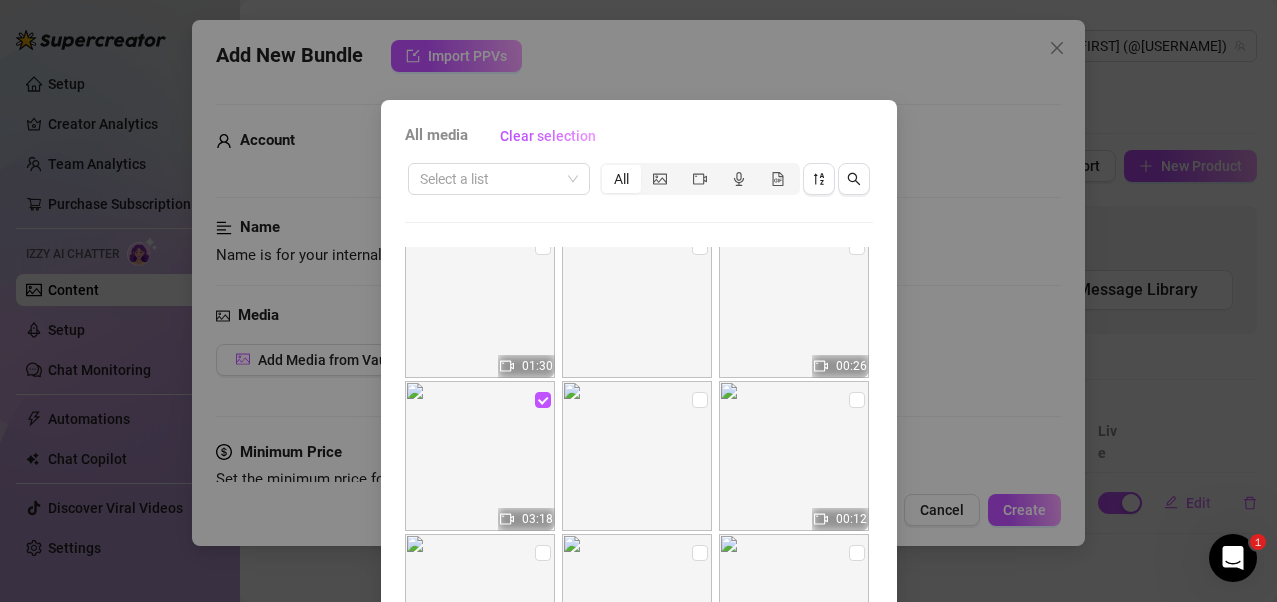 scroll, scrollTop: 425, scrollLeft: 0, axis: vertical 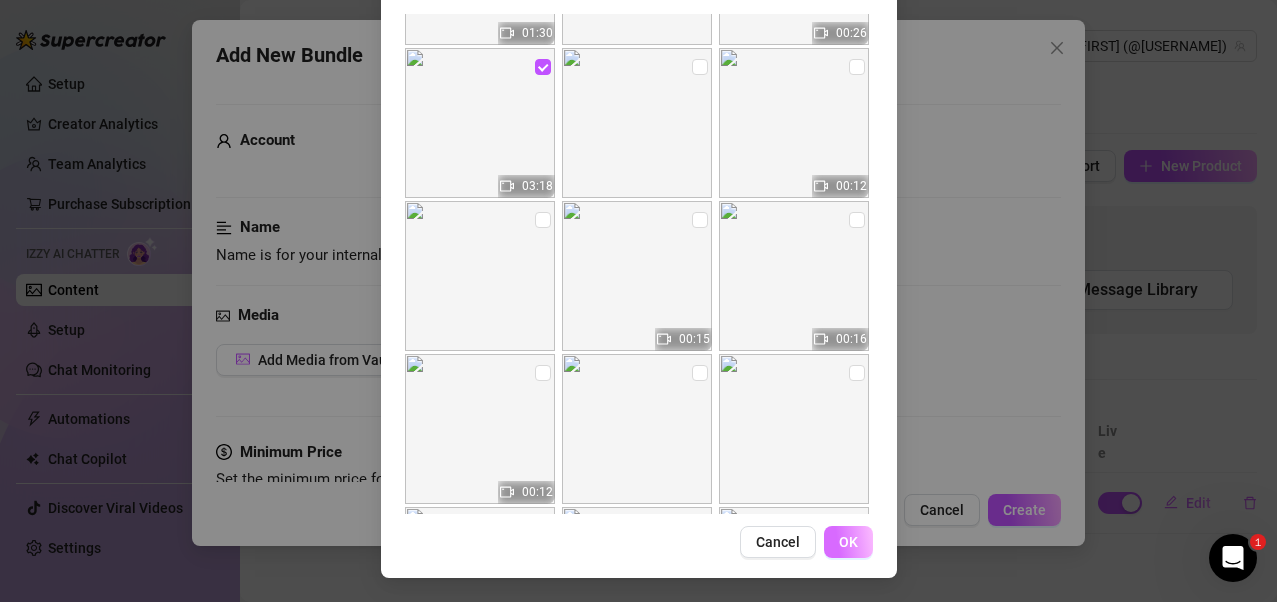 click on "OK" at bounding box center (848, 542) 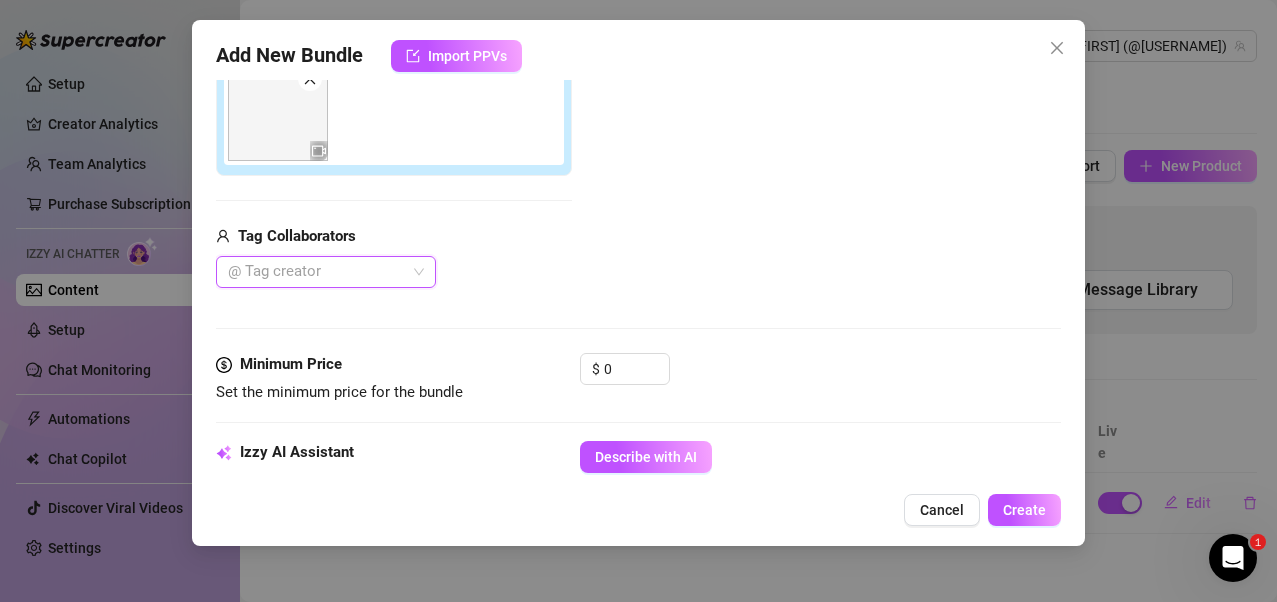 scroll, scrollTop: 473, scrollLeft: 0, axis: vertical 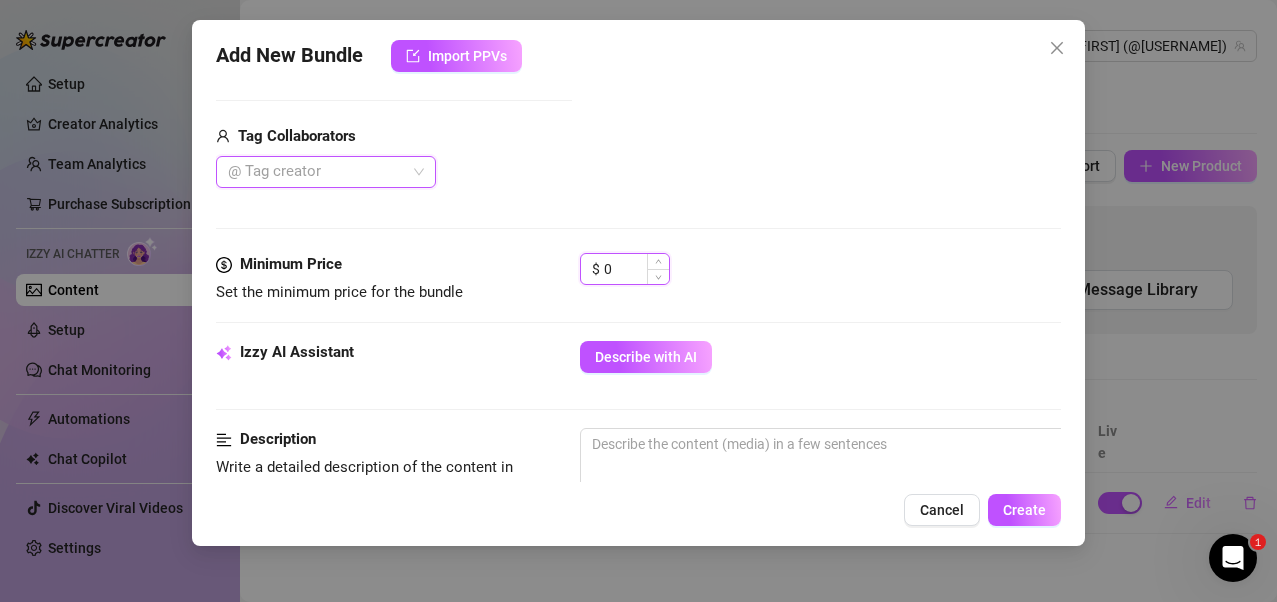 click on "0" at bounding box center (636, 269) 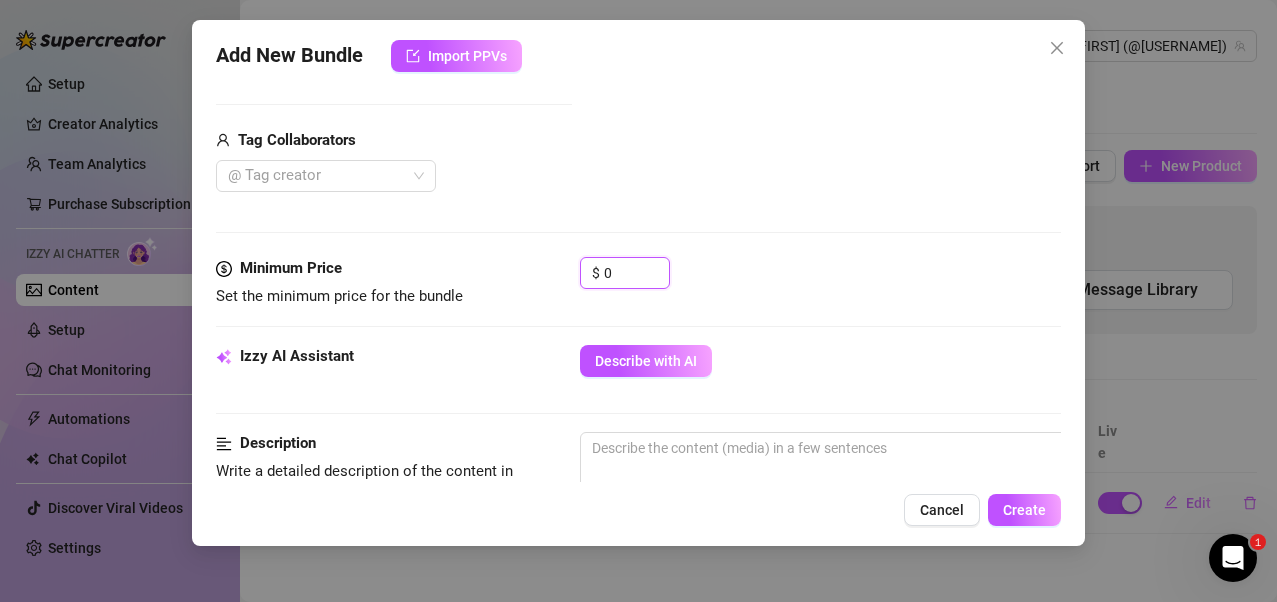 scroll, scrollTop: 473, scrollLeft: 0, axis: vertical 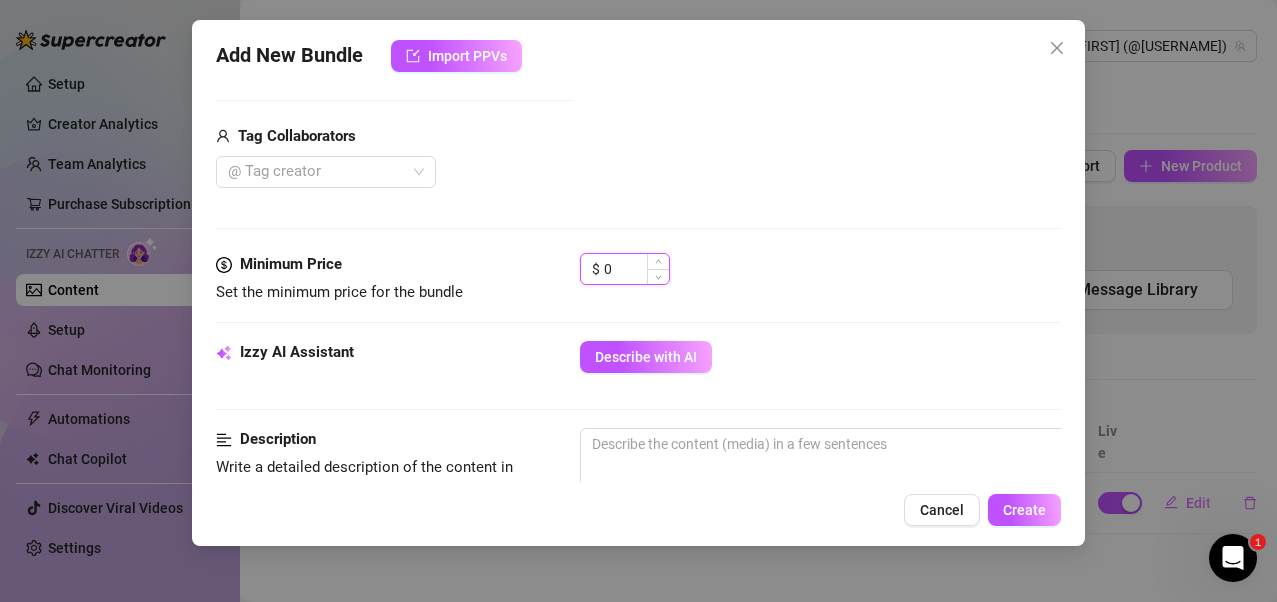 drag, startPoint x: 633, startPoint y: 271, endPoint x: 599, endPoint y: 271, distance: 34 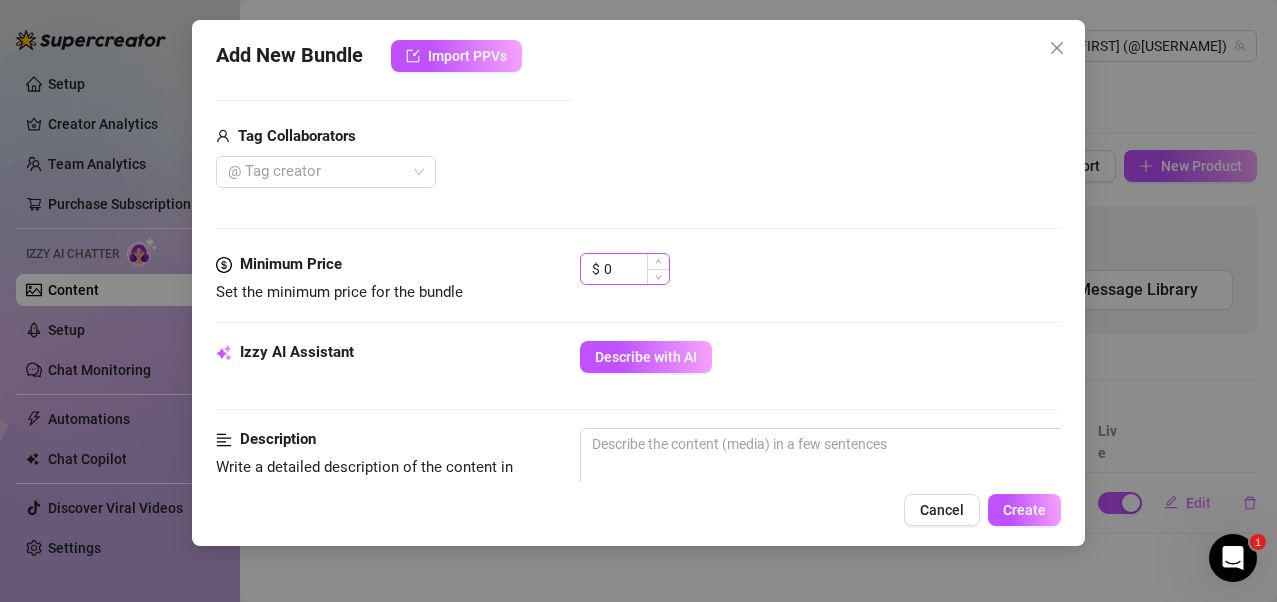 click on "$ 0" at bounding box center [625, 269] 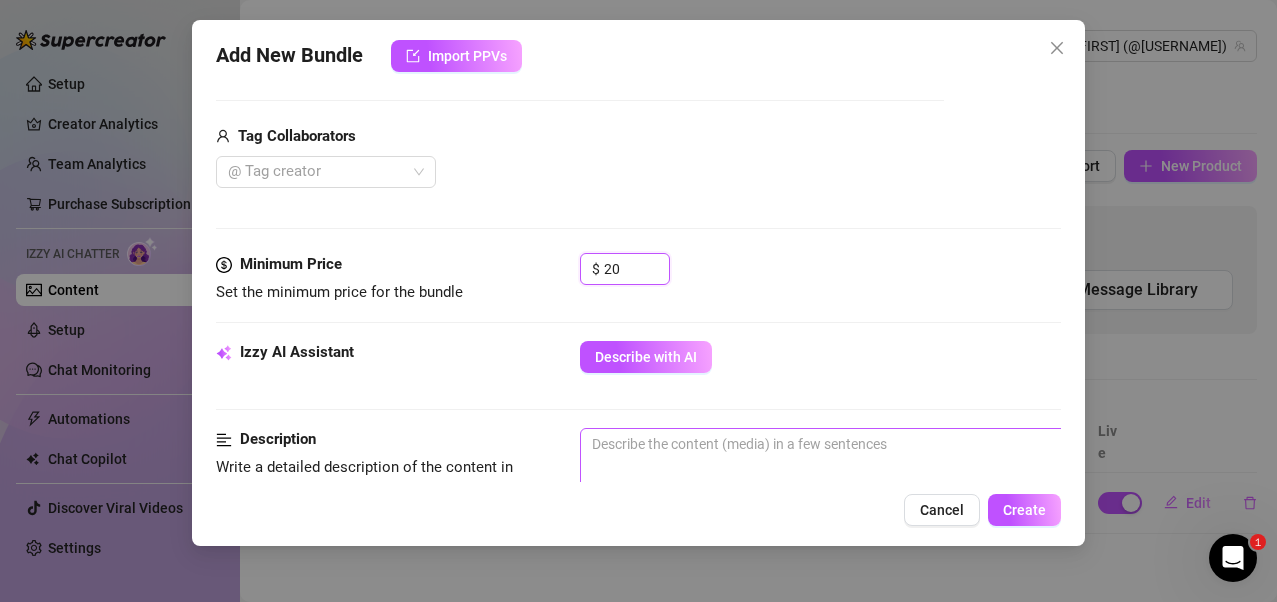 scroll, scrollTop: 673, scrollLeft: 0, axis: vertical 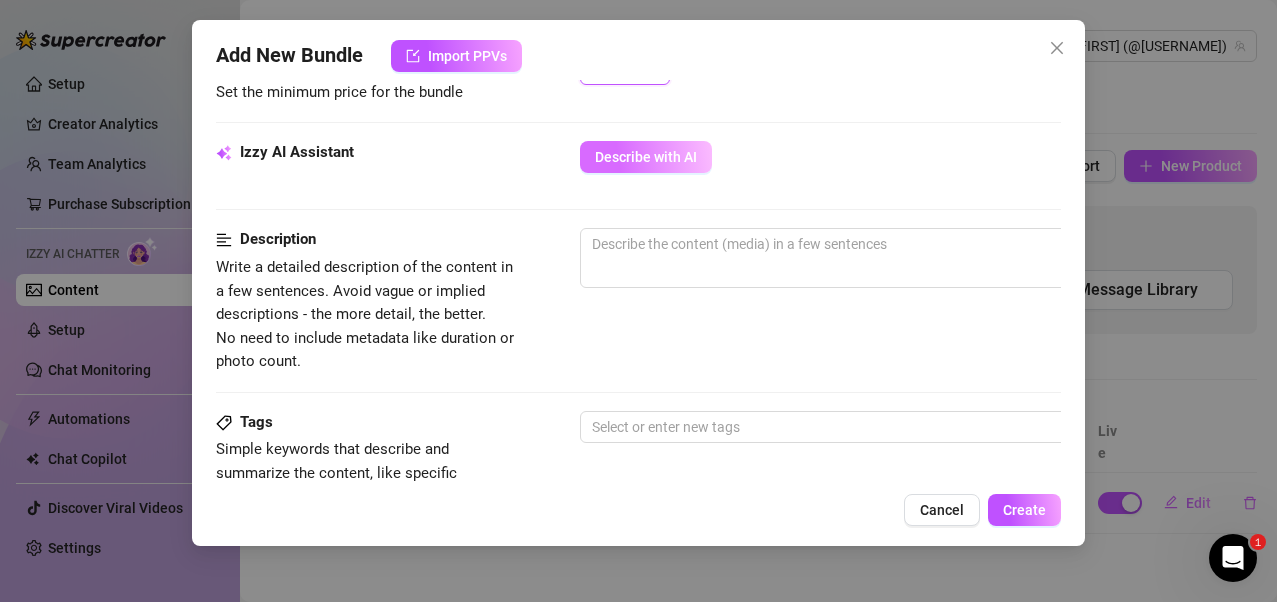 type on "20" 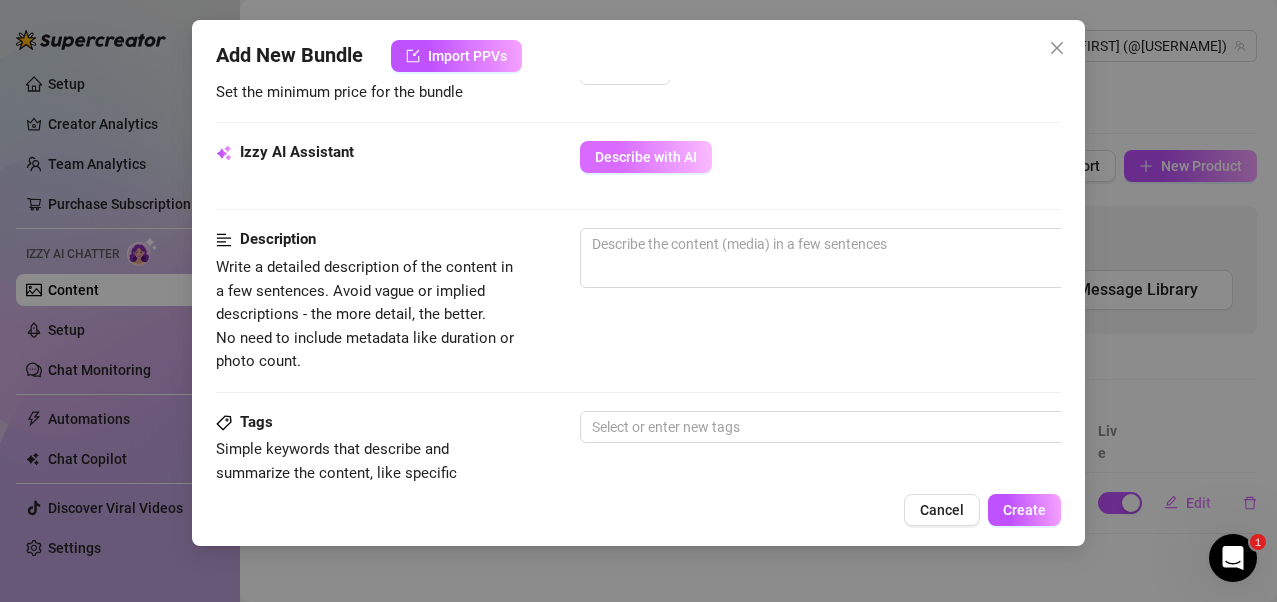 click on "Describe with AI" at bounding box center (646, 157) 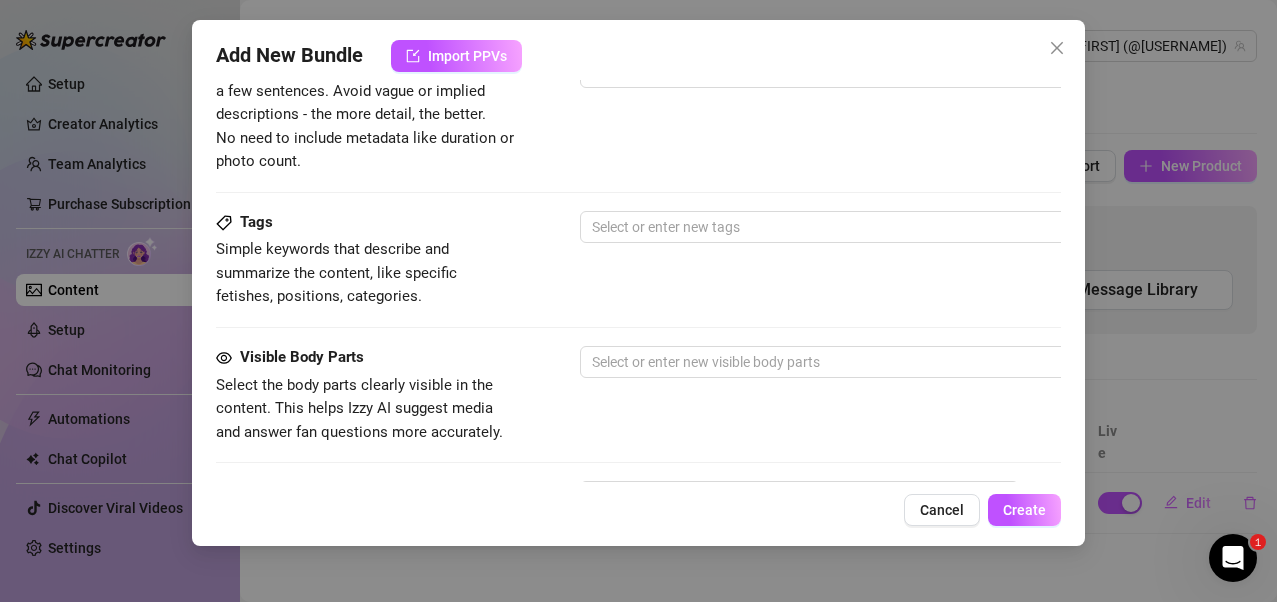 scroll, scrollTop: 673, scrollLeft: 0, axis: vertical 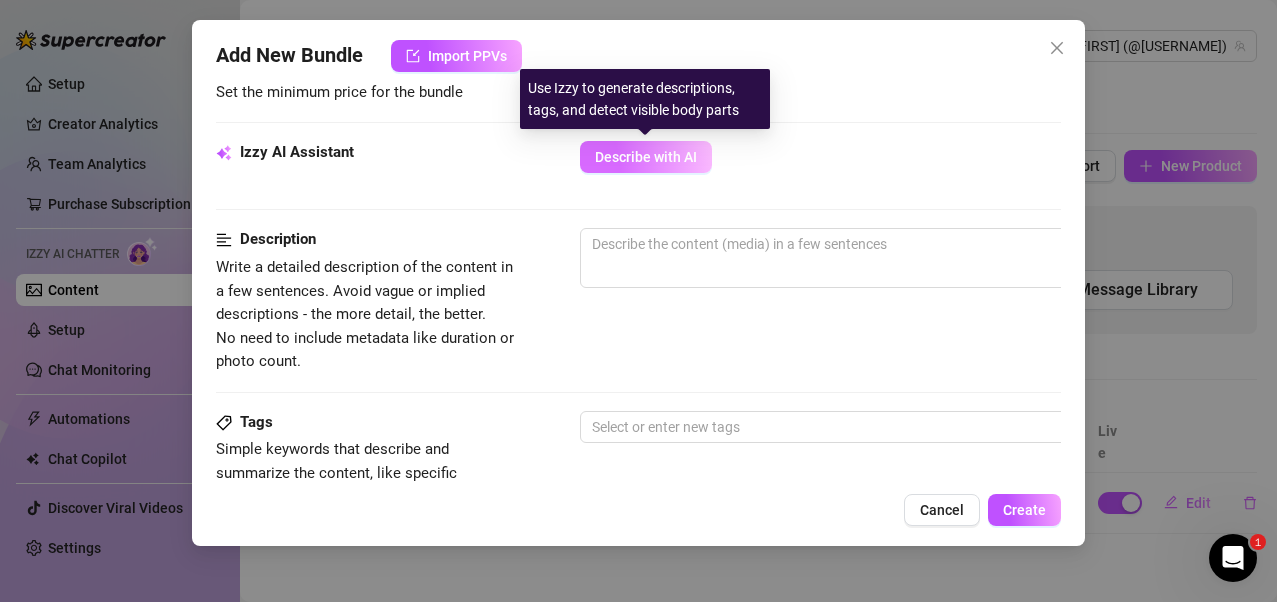 click on "Describe with AI" at bounding box center [646, 157] 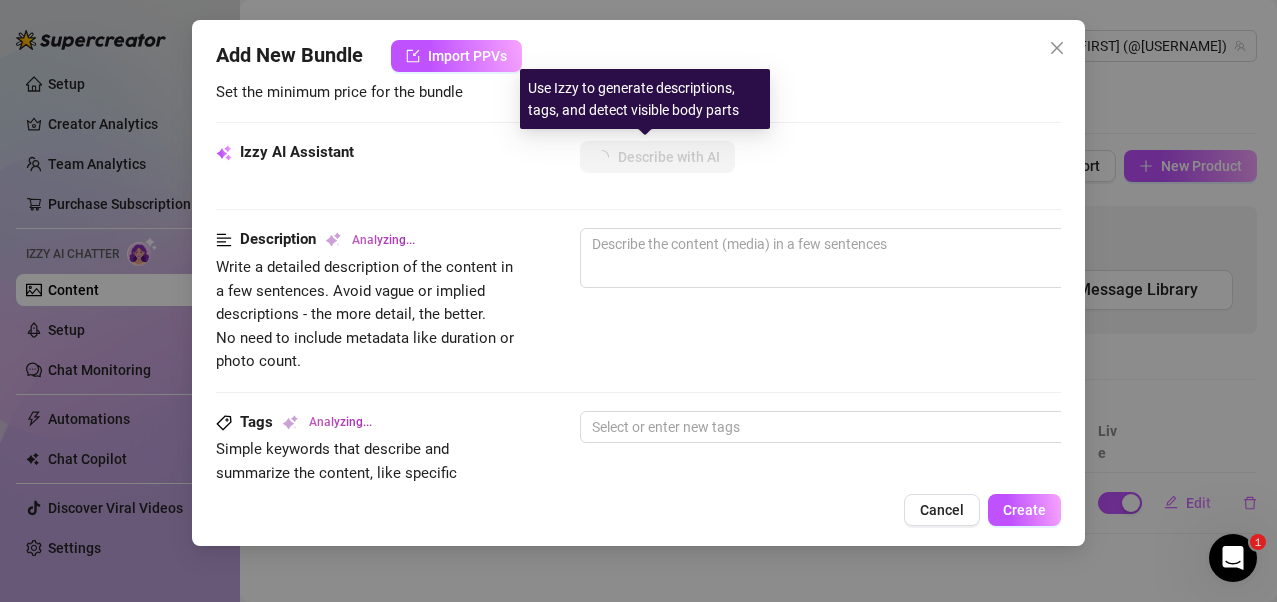 scroll, scrollTop: 373, scrollLeft: 0, axis: vertical 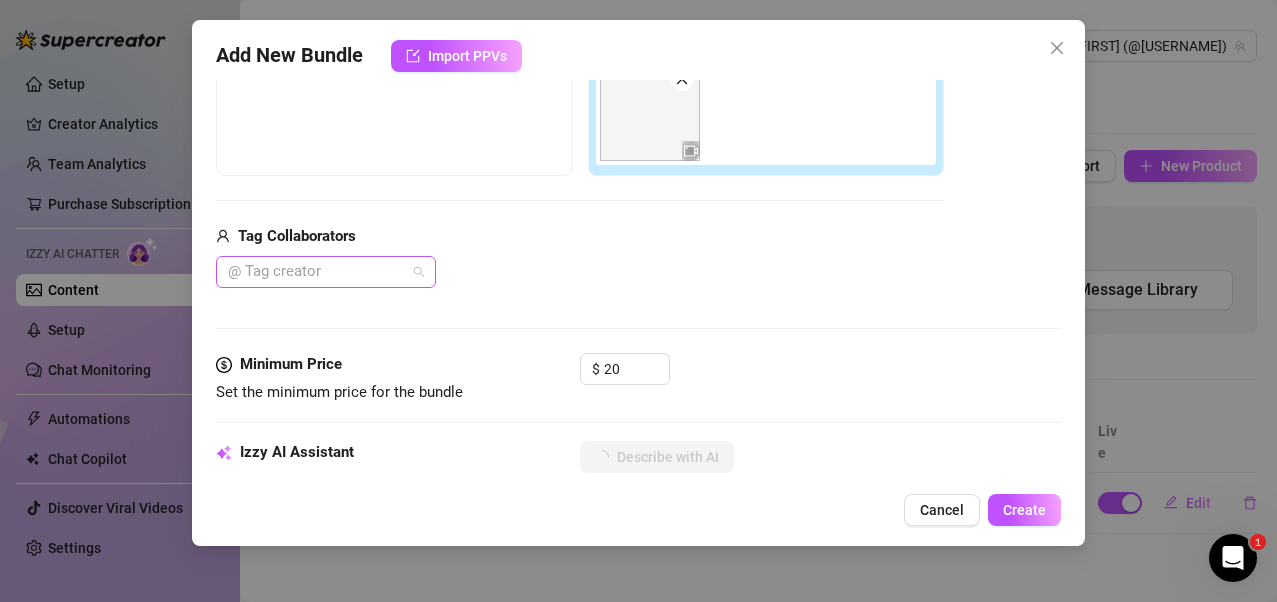 click on "@ Tag creator" at bounding box center [326, 272] 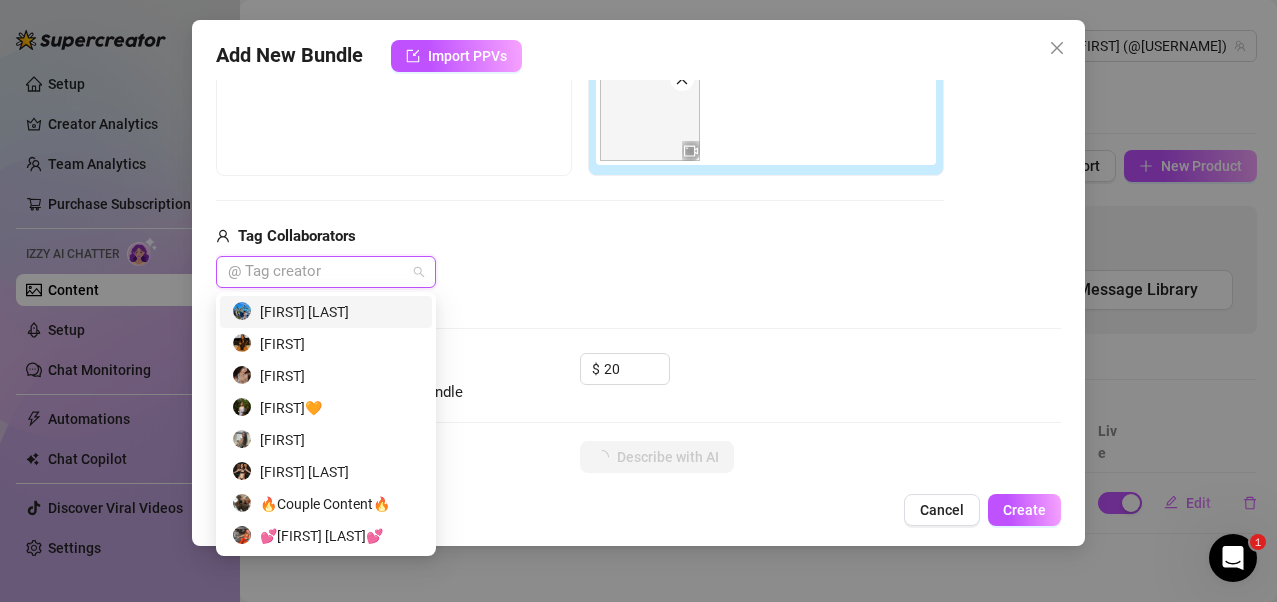 click on "Tag Collaborators   @ Tag creator" at bounding box center [580, 257] 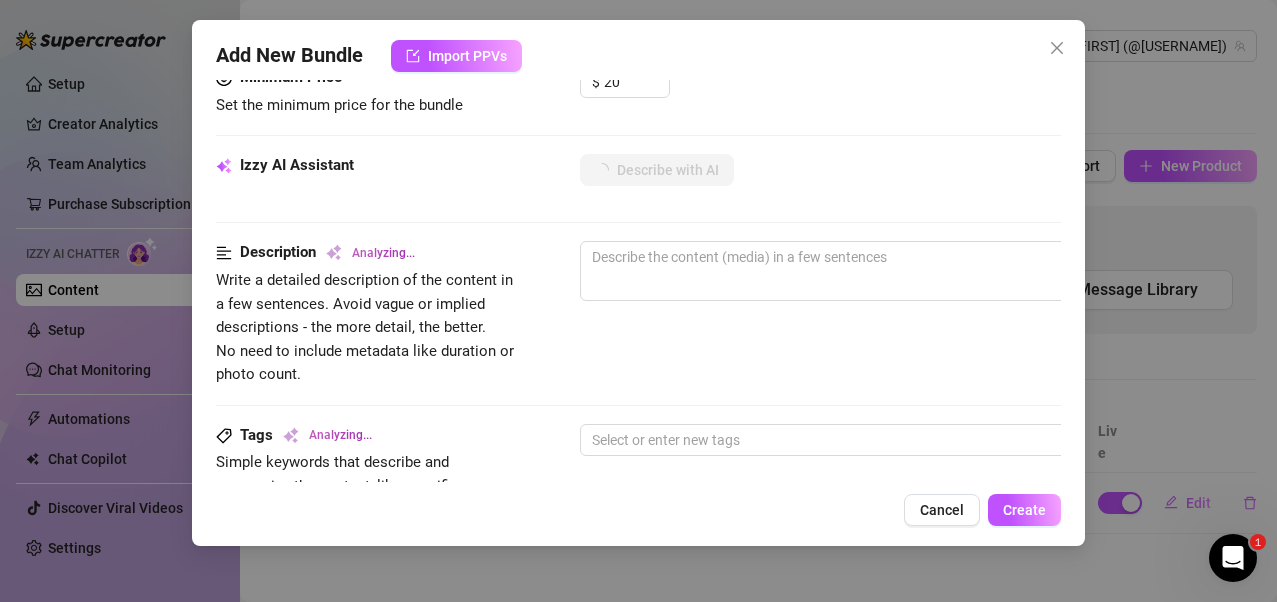scroll, scrollTop: 773, scrollLeft: 0, axis: vertical 